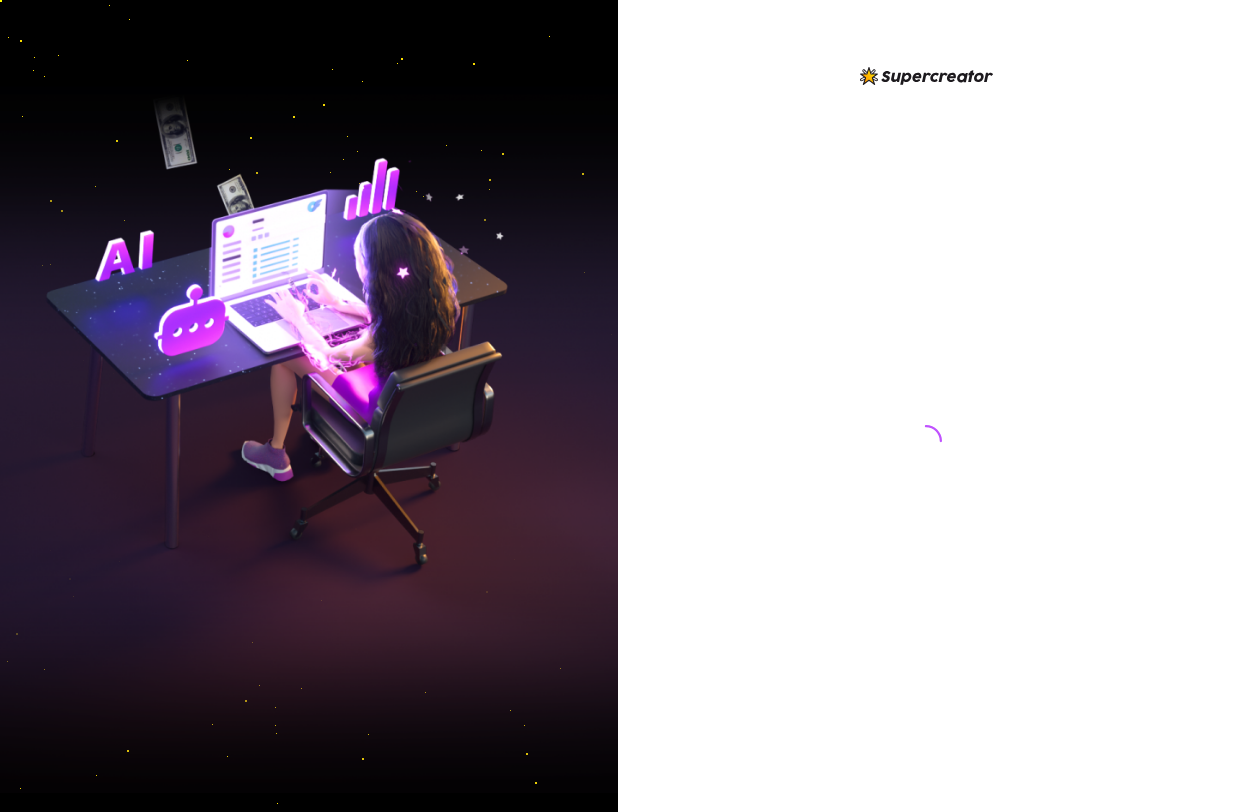 scroll, scrollTop: 0, scrollLeft: 0, axis: both 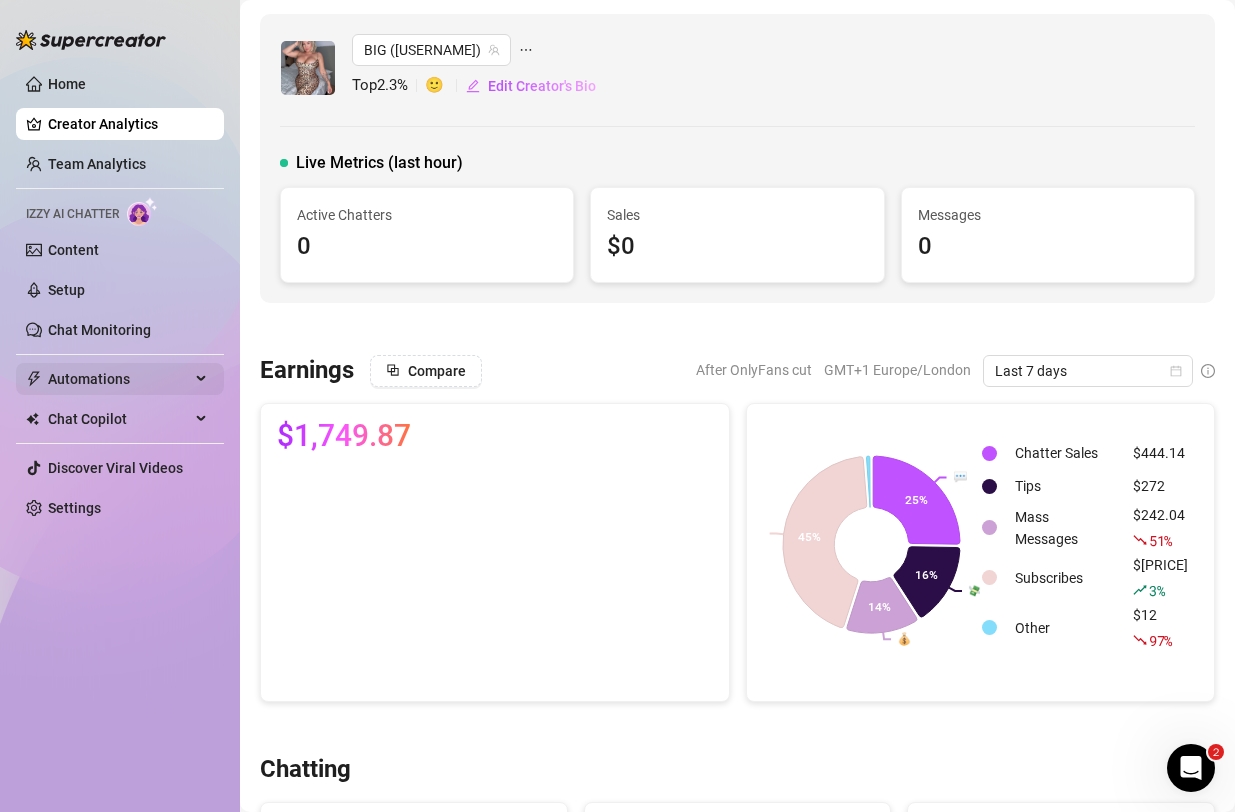 click on "Automations" at bounding box center (119, 379) 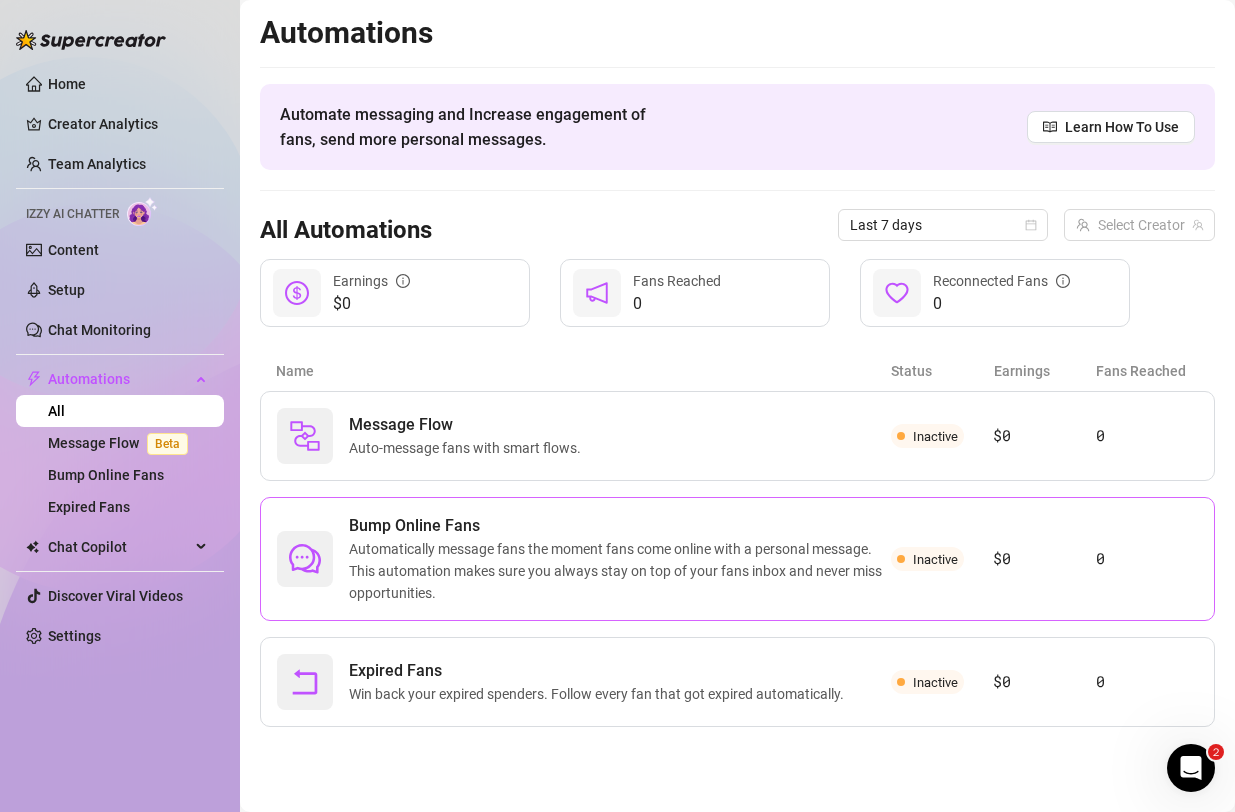 click on "Automatically message fans the moment fans come online with a personal message. This automation makes sure you always stay on top of your fans inbox and never miss opportunities." at bounding box center (620, 571) 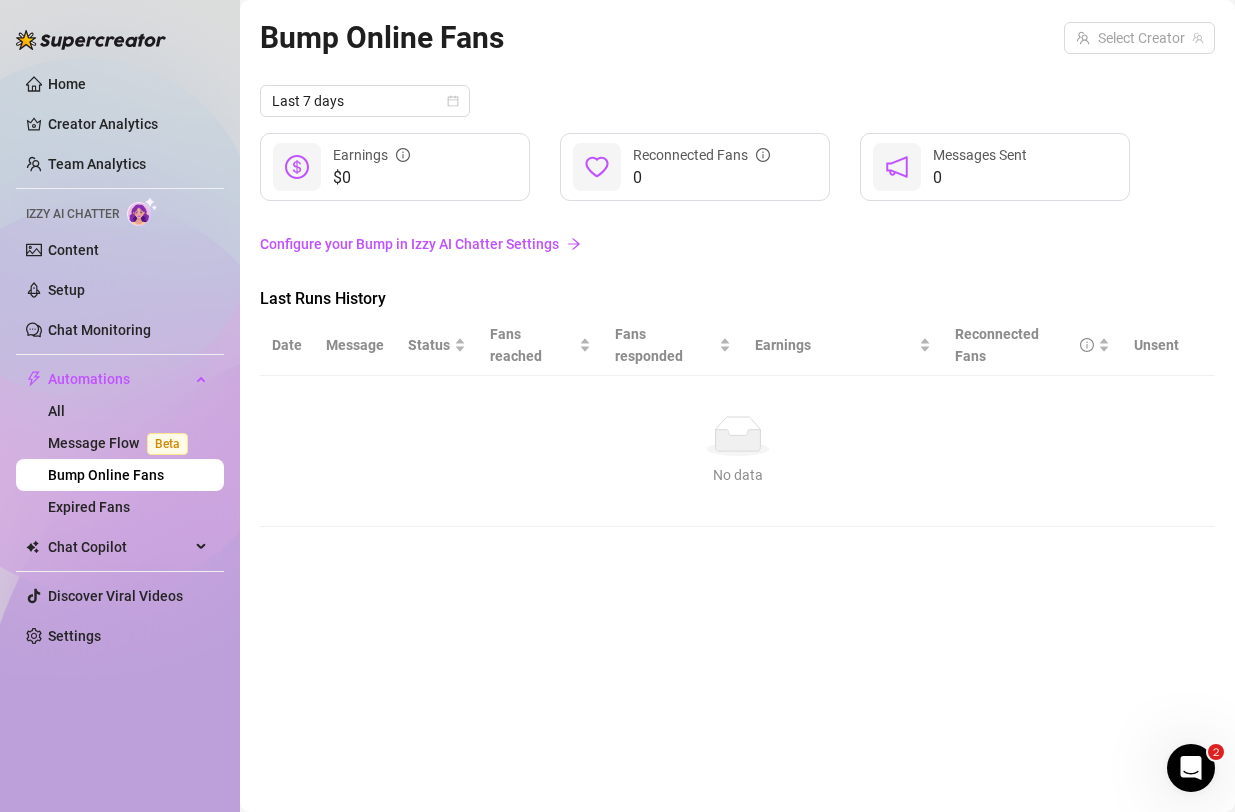 click on "Configure your Bump in Izzy AI Chatter Settings" at bounding box center (737, 244) 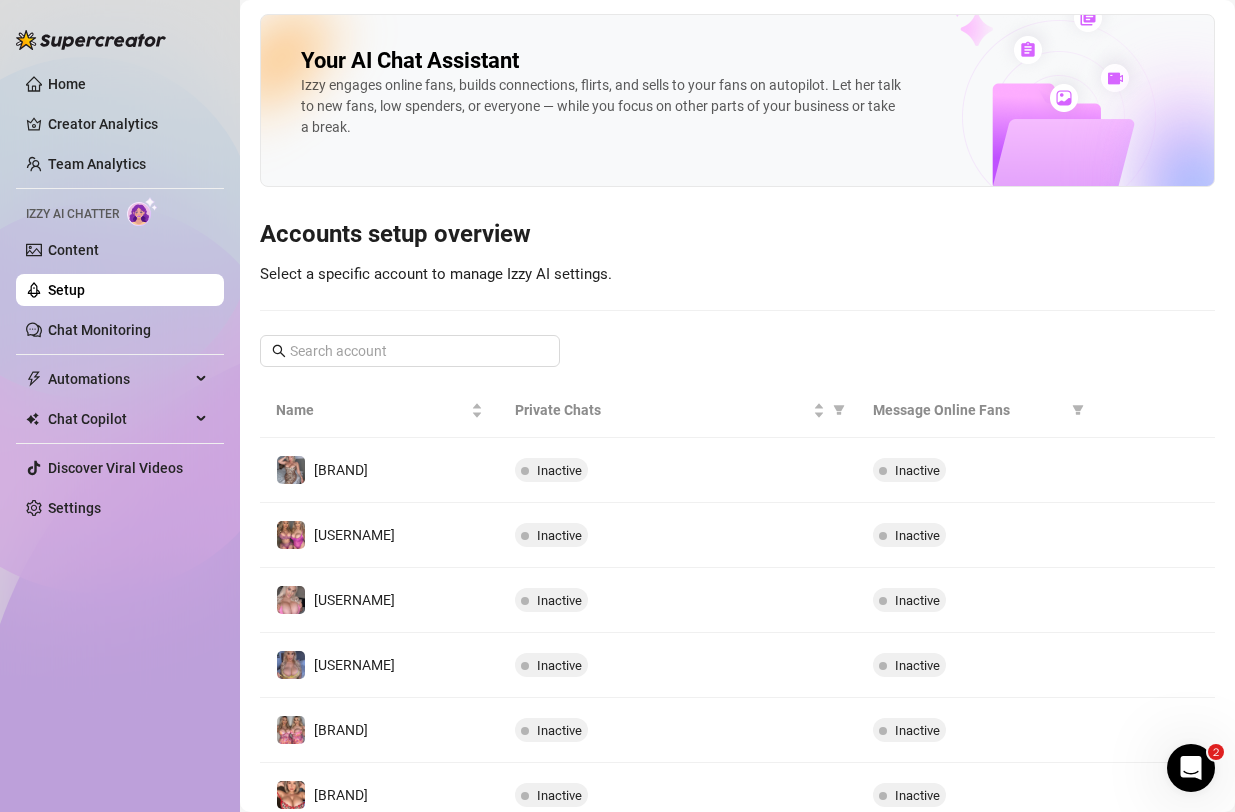 scroll, scrollTop: 76, scrollLeft: 0, axis: vertical 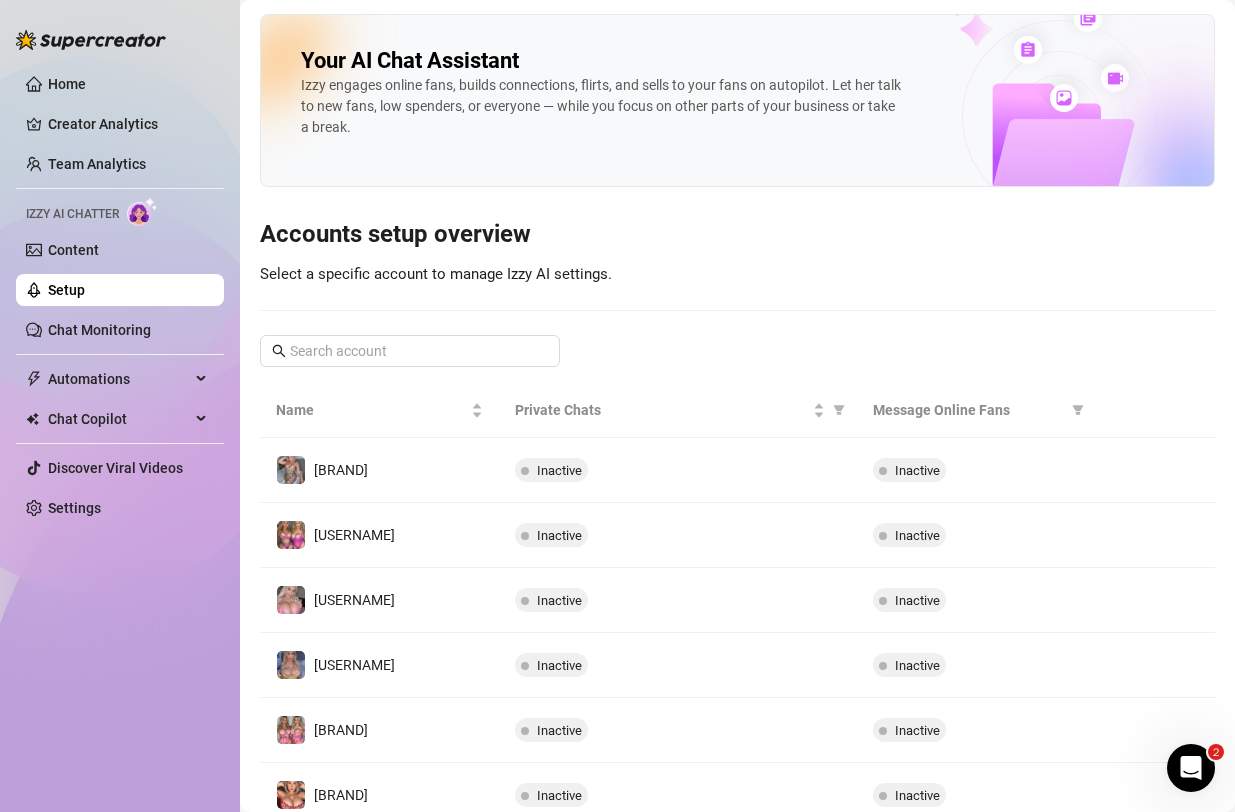 drag, startPoint x: 69, startPoint y: 512, endPoint x: 3, endPoint y: 152, distance: 366 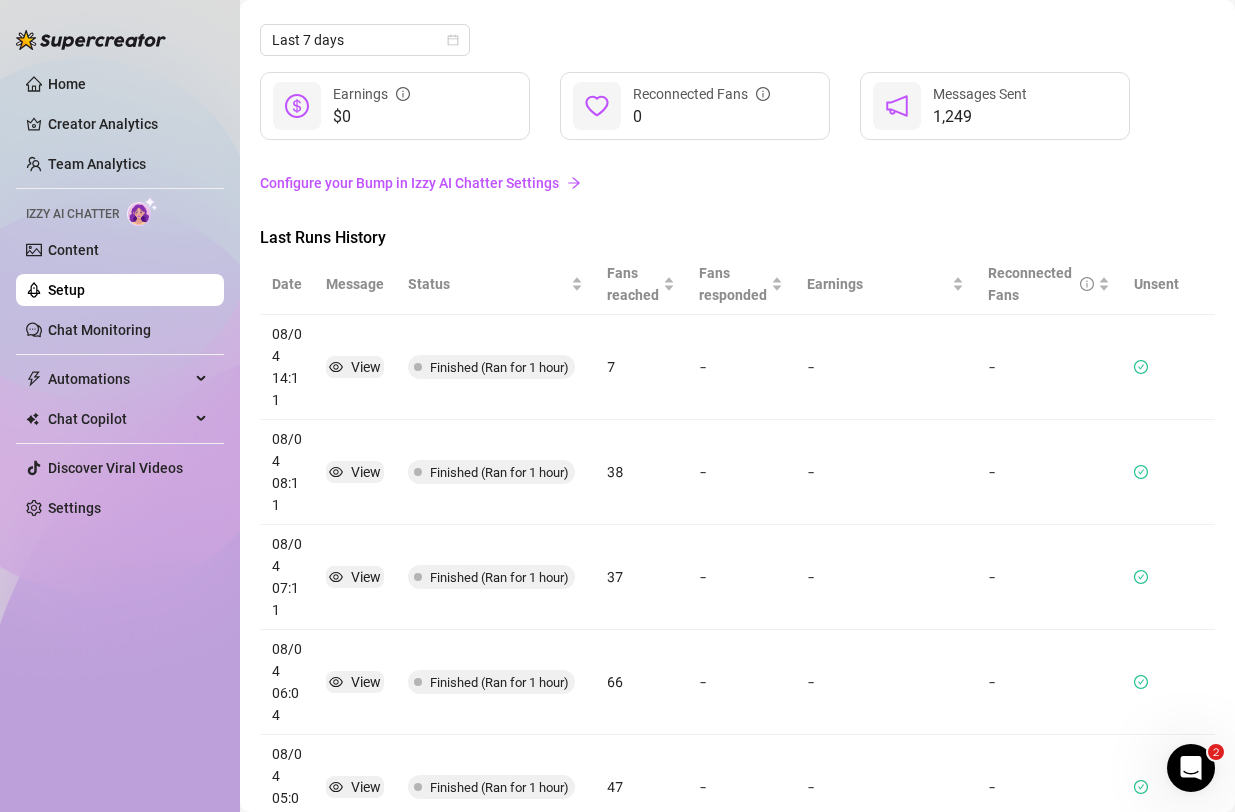scroll, scrollTop: 0, scrollLeft: 0, axis: both 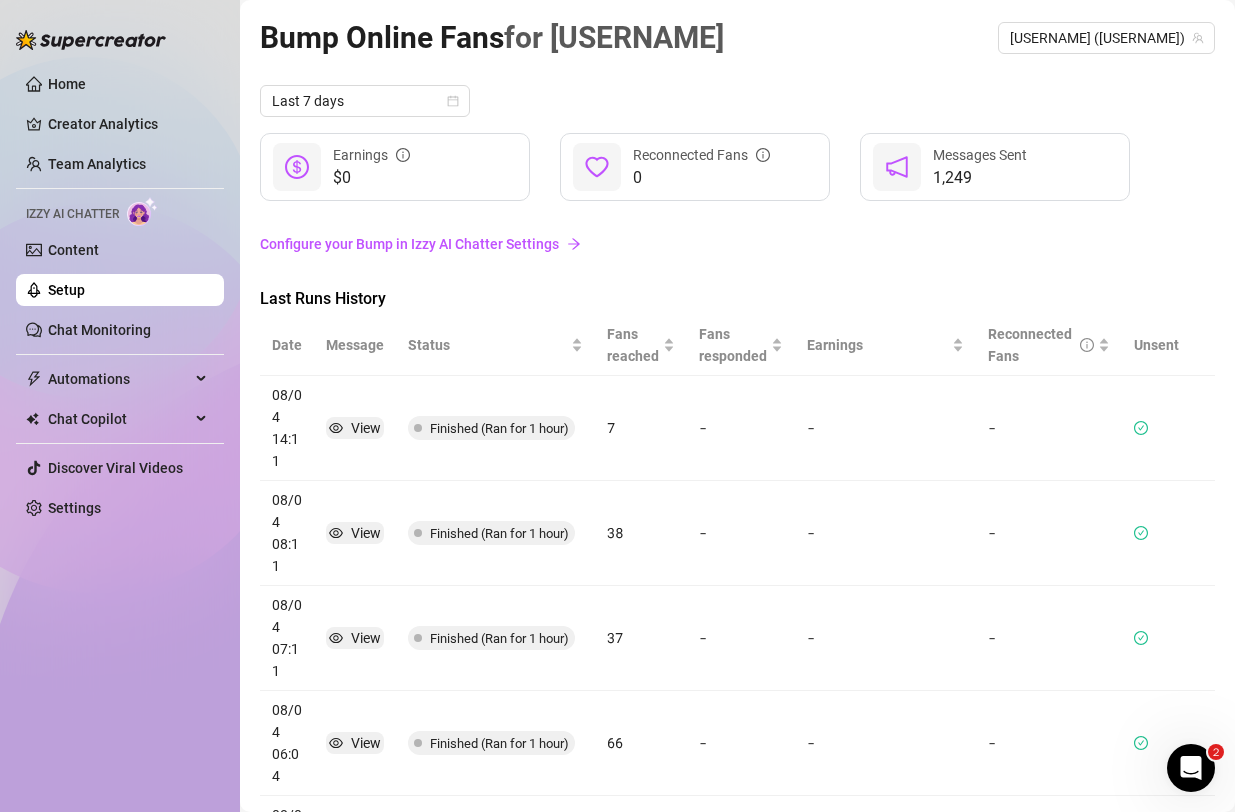 click on "Configure your Bump in Izzy AI Chatter Settings" at bounding box center [737, 244] 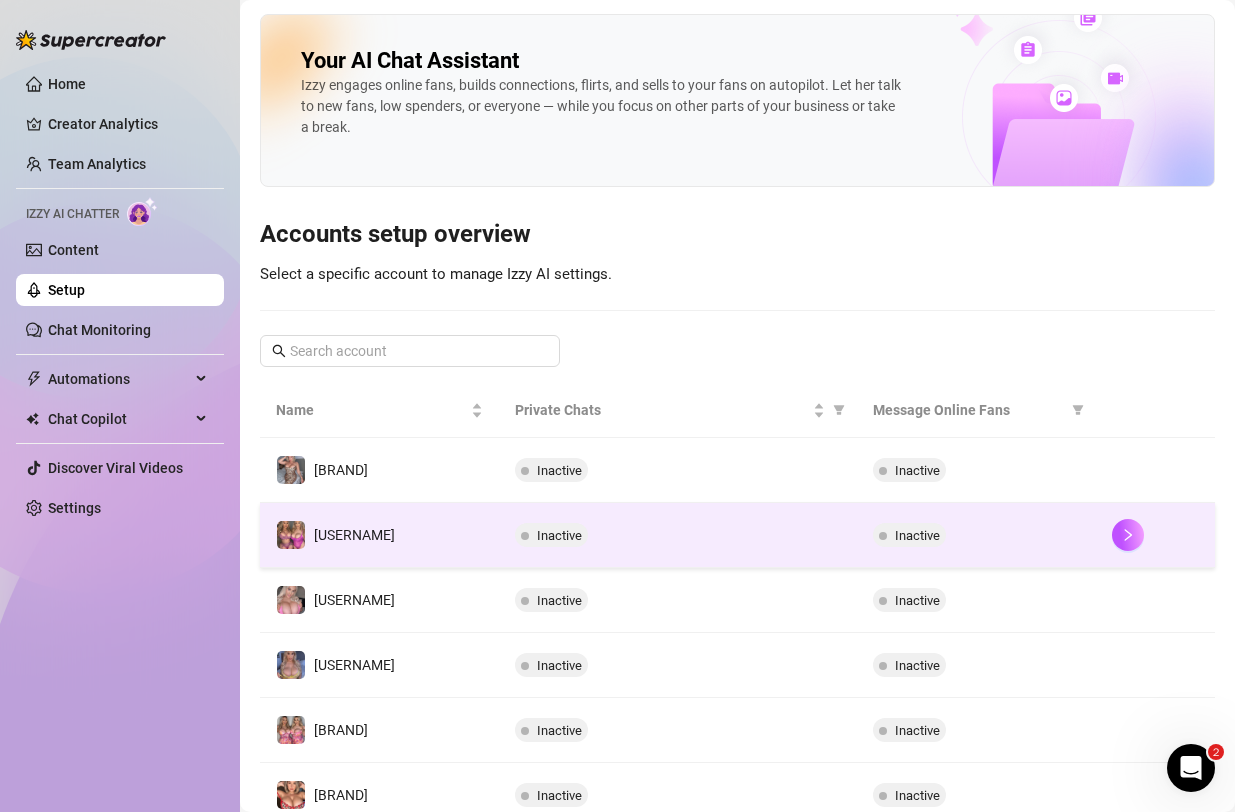 scroll, scrollTop: 76, scrollLeft: 0, axis: vertical 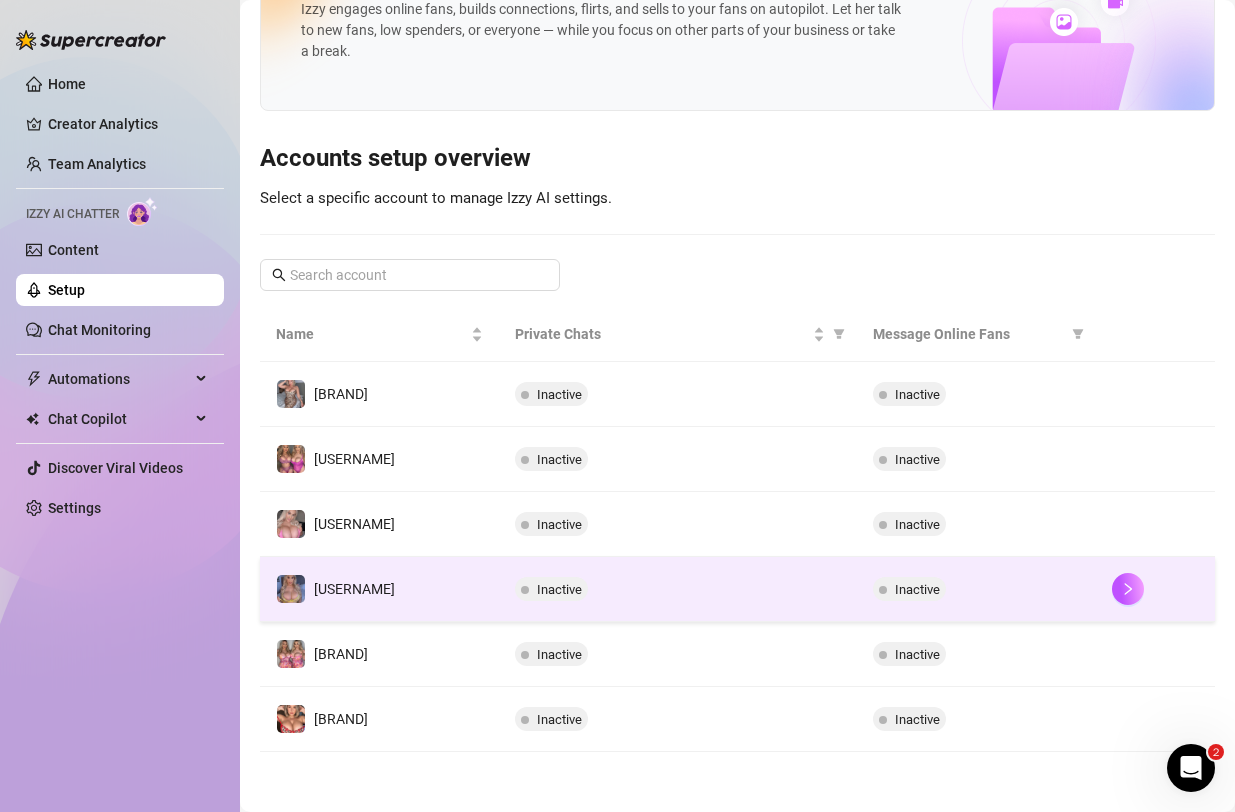 click on "Inactive" at bounding box center [678, 589] 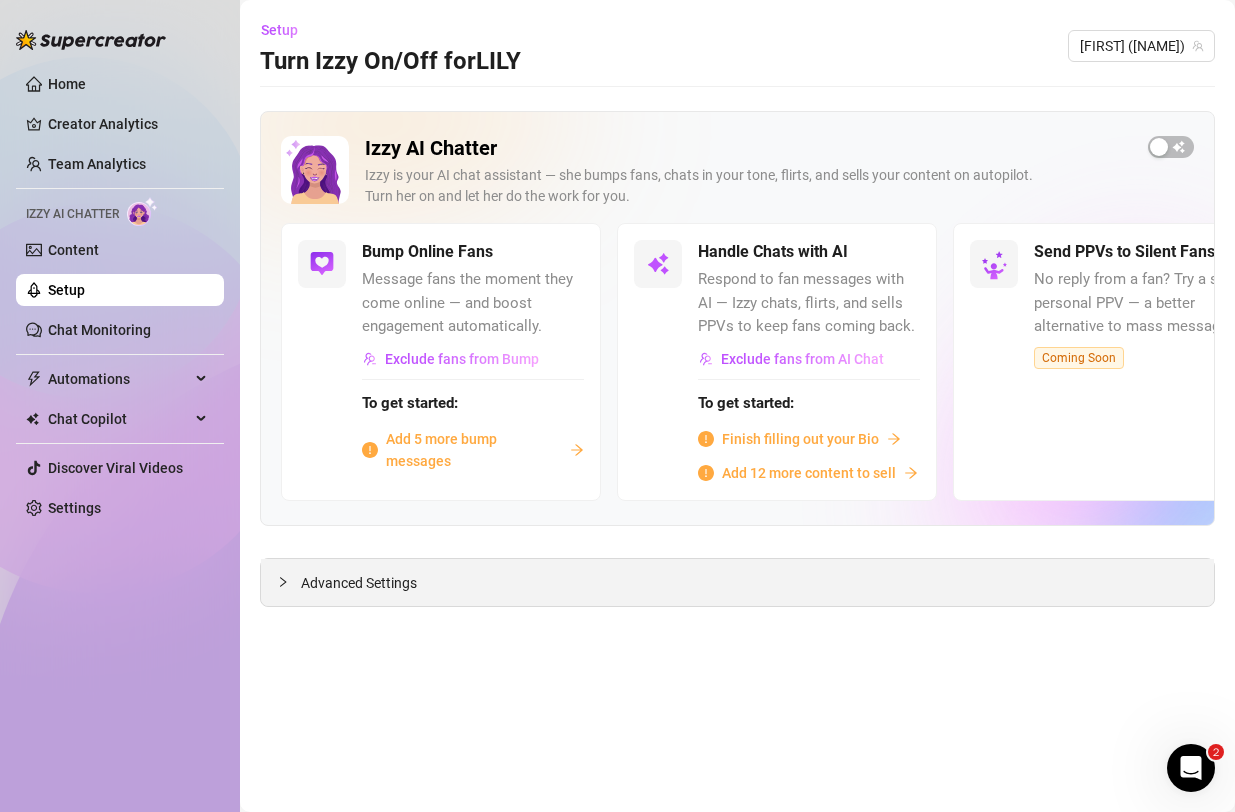 click on "Advanced Settings" at bounding box center (737, 582) 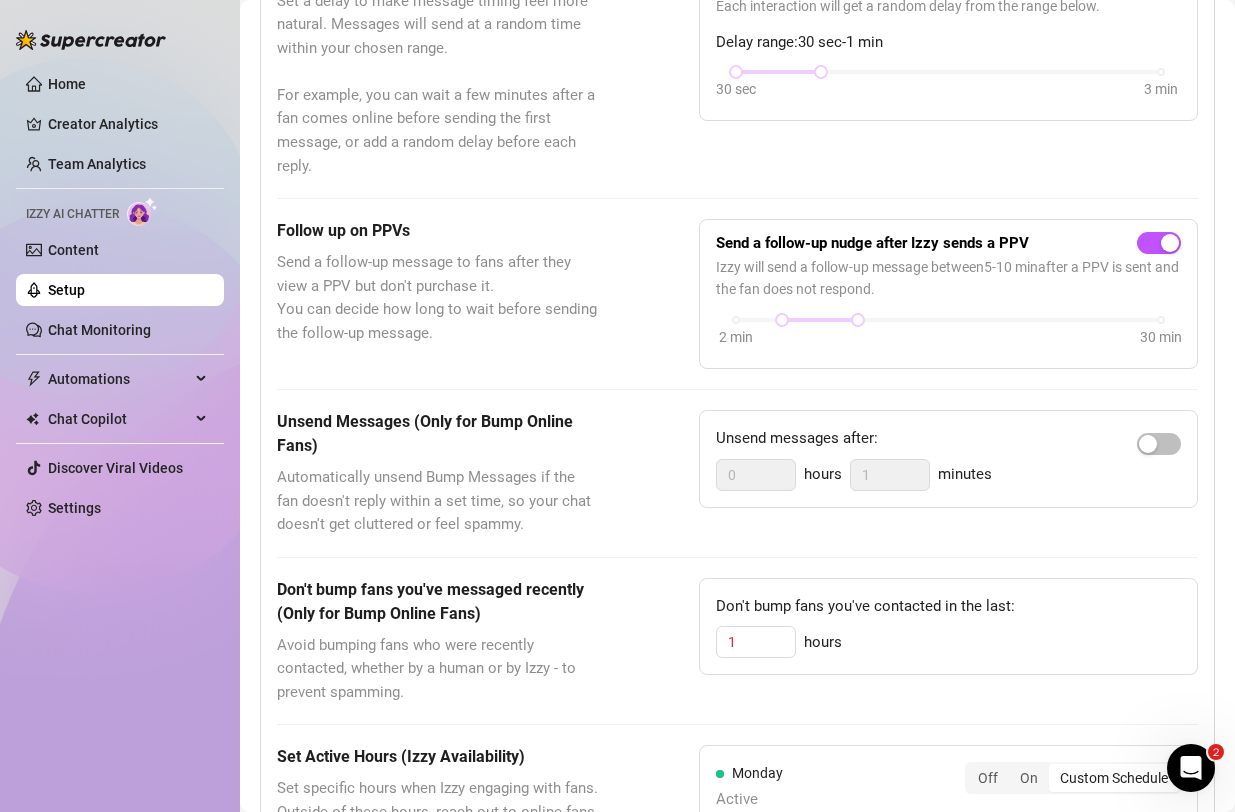 scroll, scrollTop: 0, scrollLeft: 0, axis: both 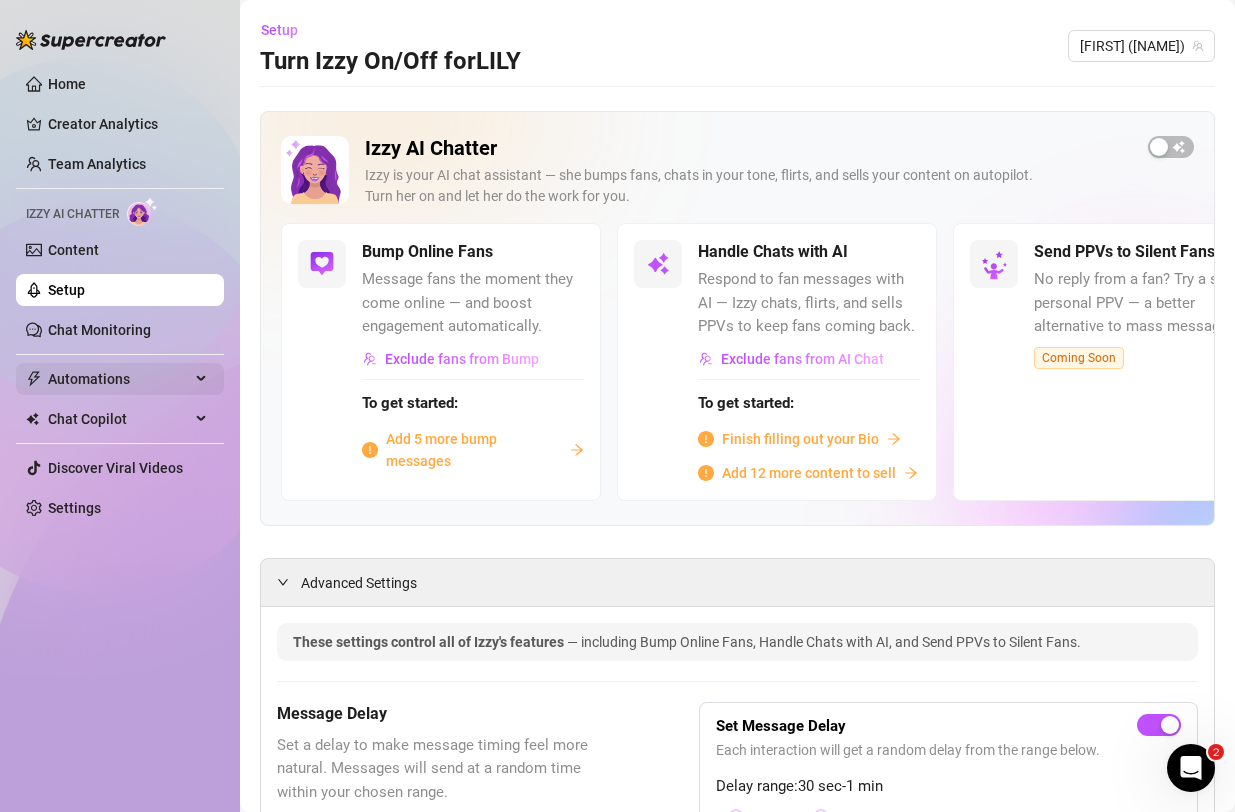 click on "Automations" at bounding box center (119, 379) 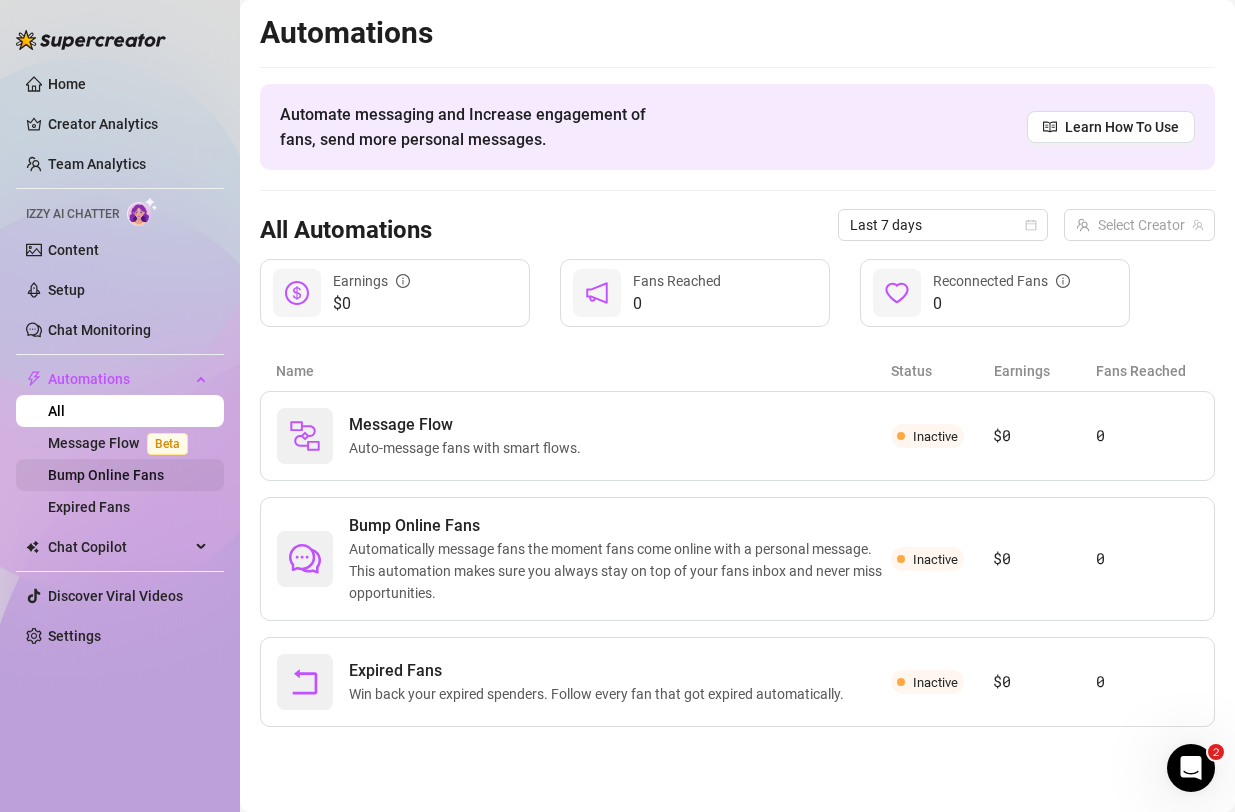 click on "Bump Online Fans" at bounding box center (106, 475) 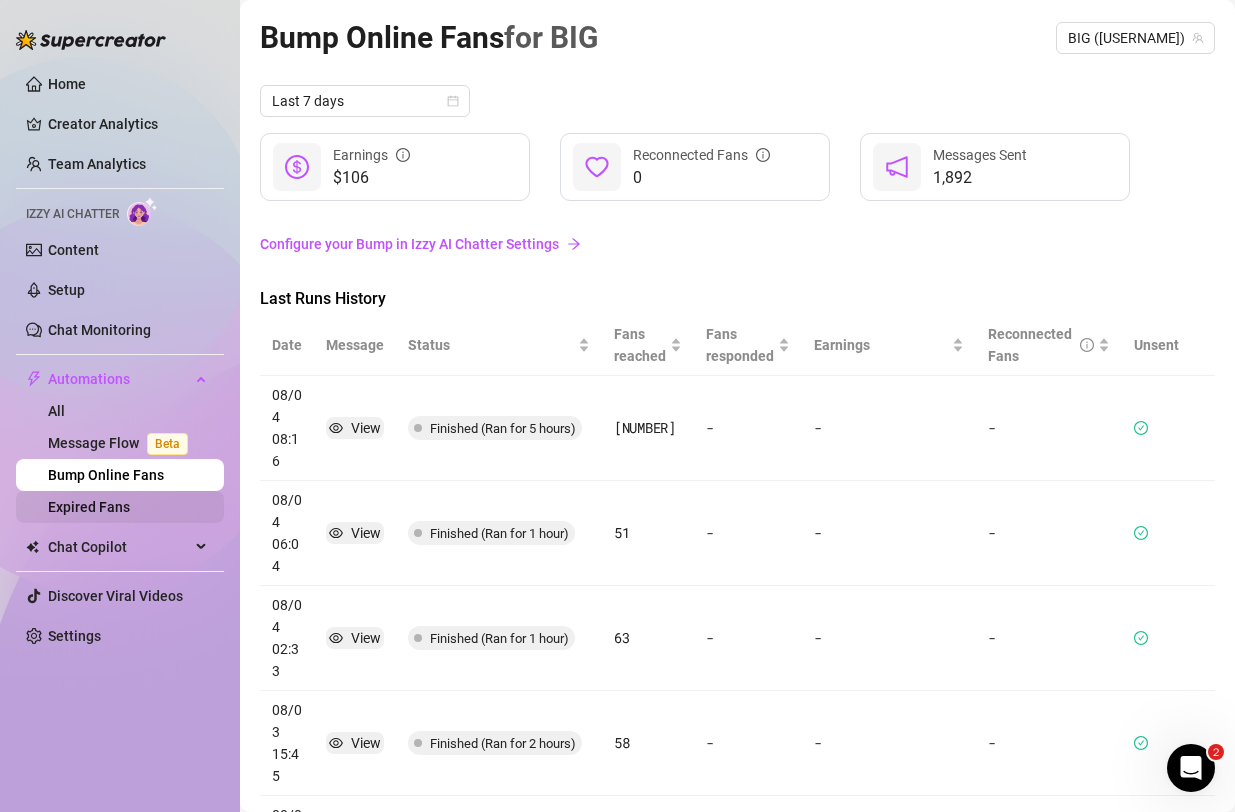 click on "Expired Fans" at bounding box center [89, 507] 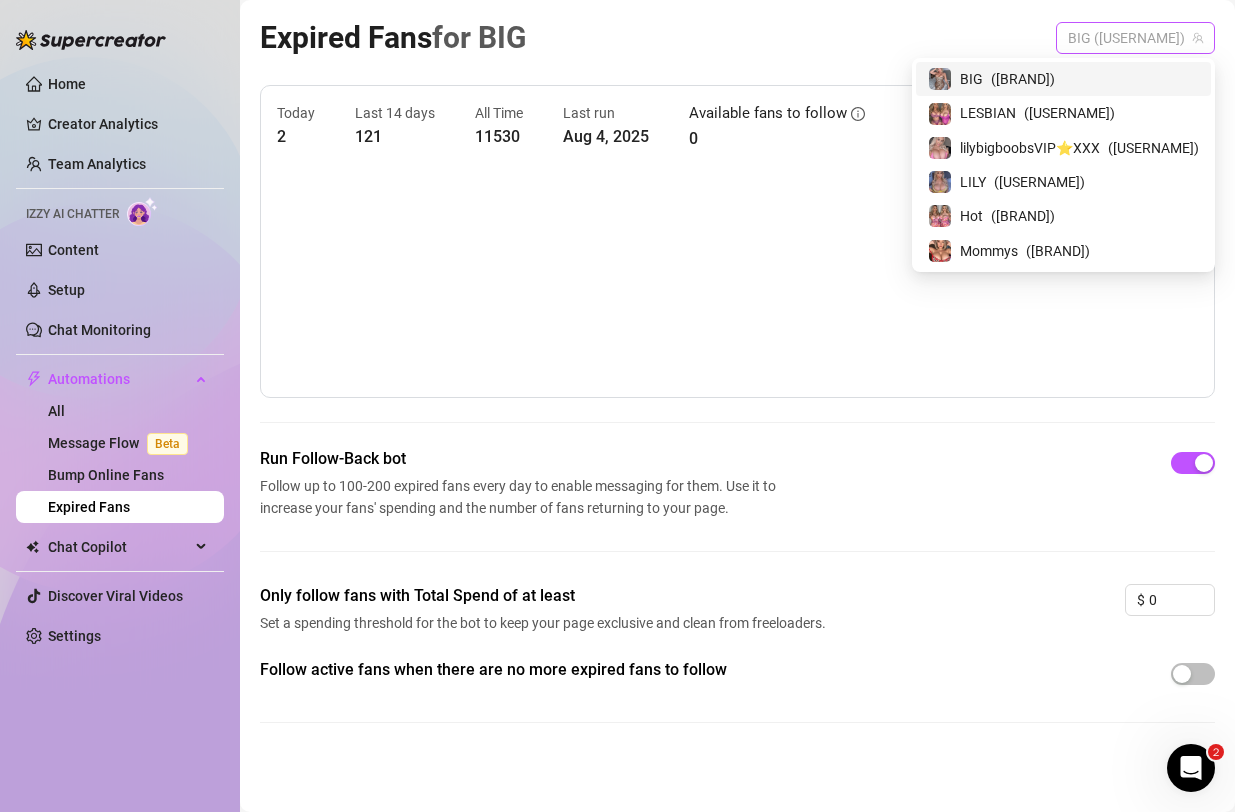 click on "BIG ([USERNAME])" at bounding box center (1135, 38) 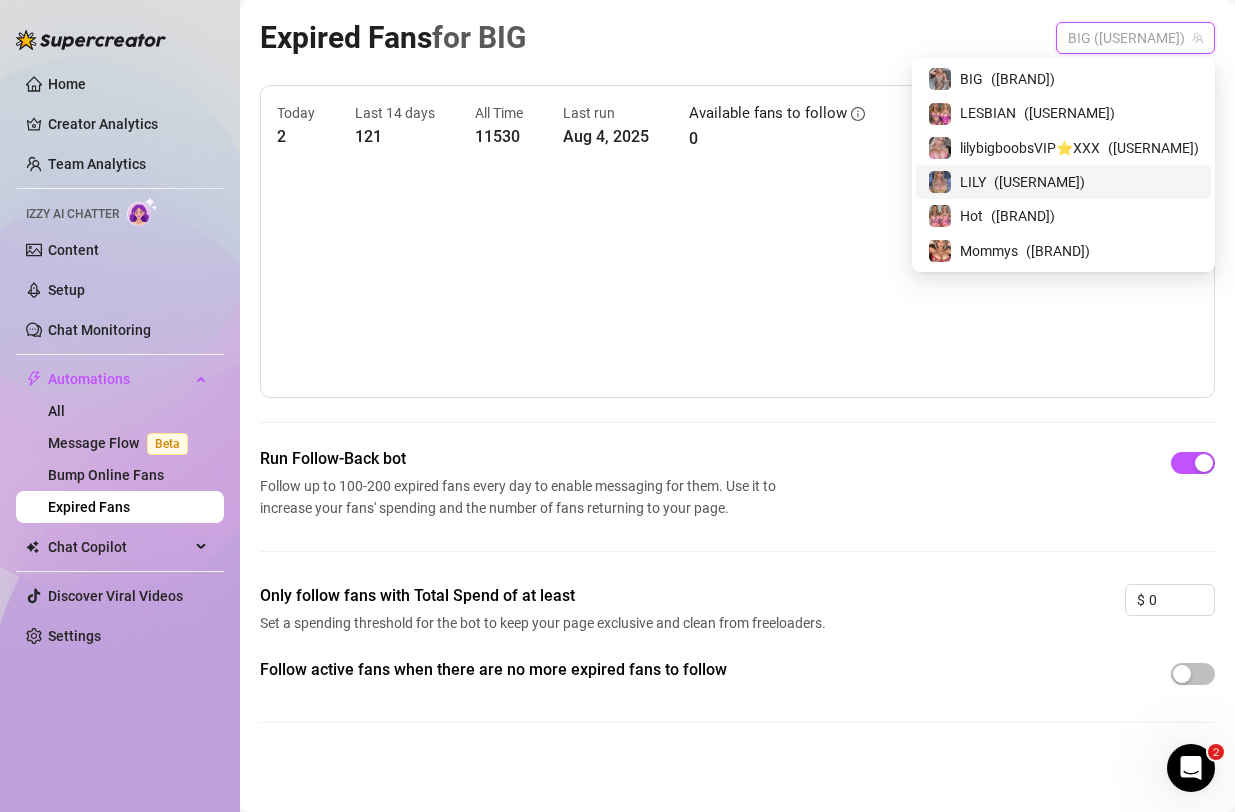 click on "( [NAME] )" at bounding box center (1039, 182) 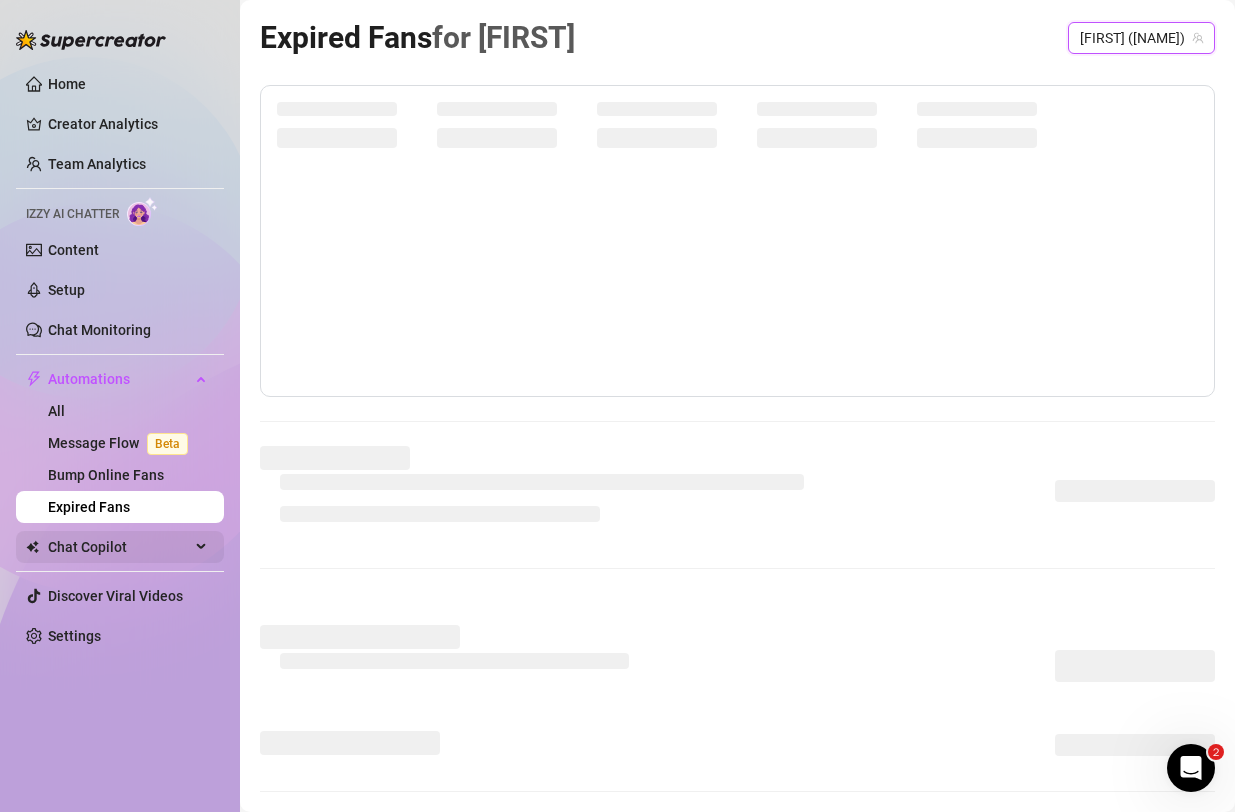 click on "Chat Copilot" at bounding box center (119, 547) 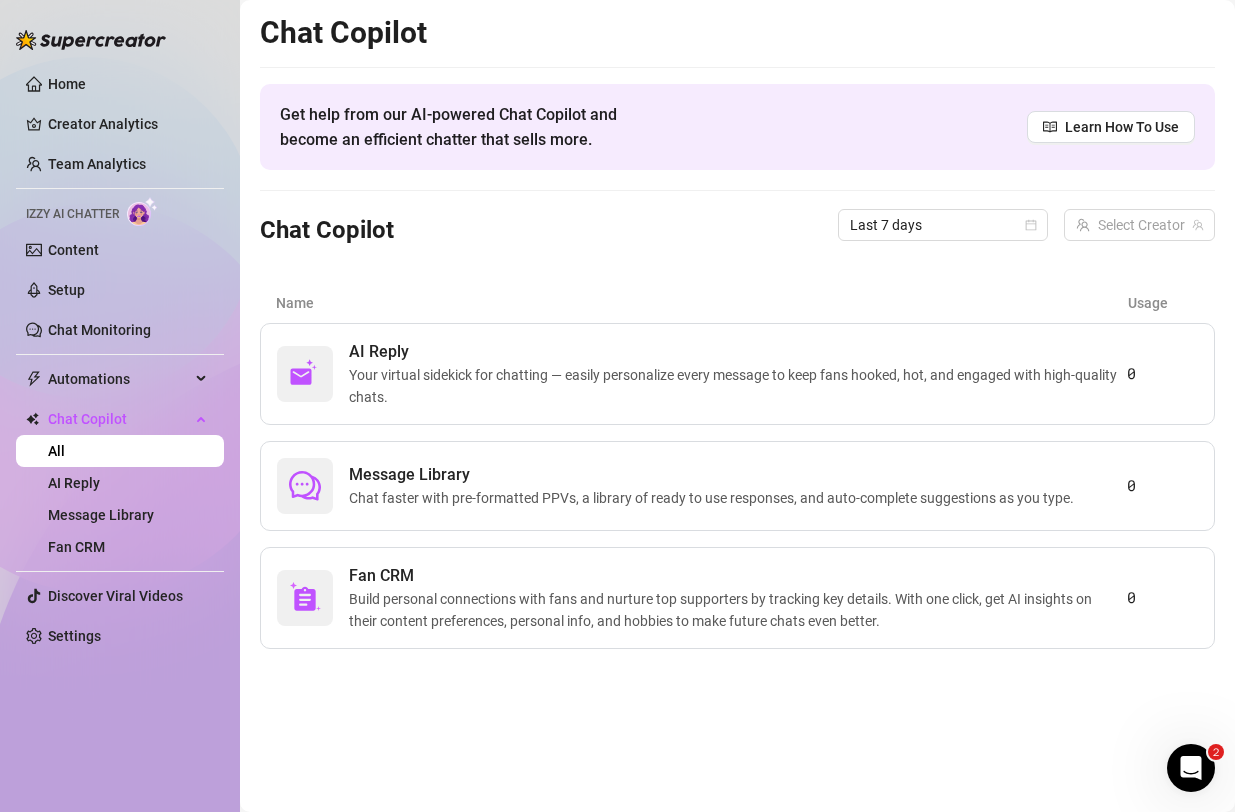 click on "Chat faster with pre-formatted PPVs, a library of ready to use responses, and auto-complete suggestions as you type." at bounding box center (715, 498) 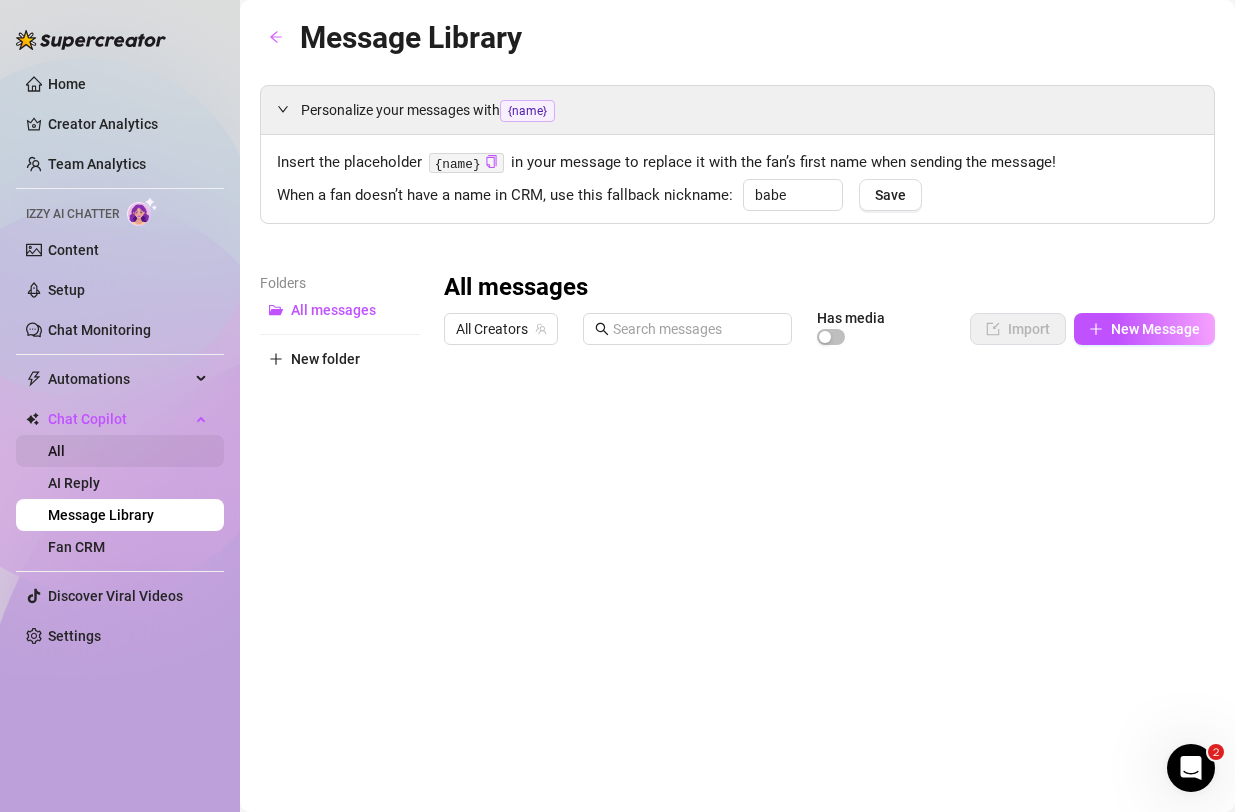 click on "All" at bounding box center (56, 451) 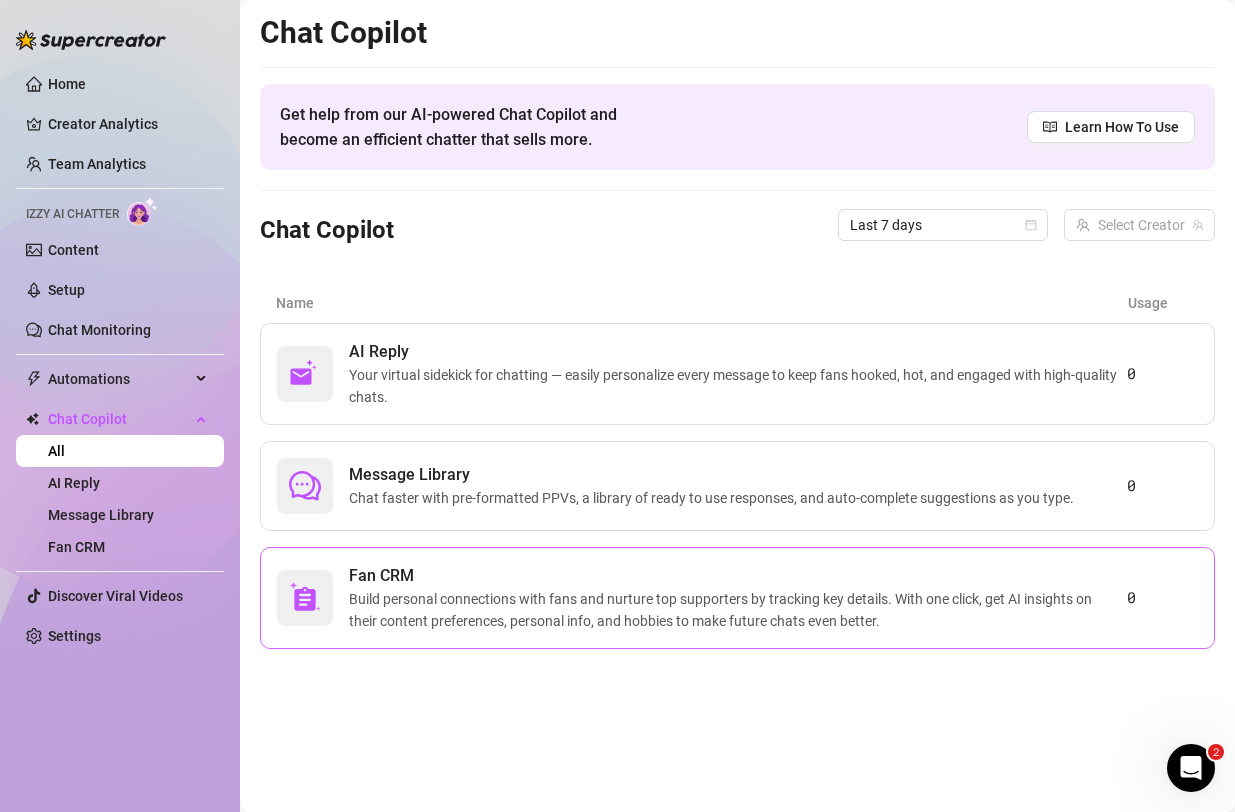 click on "Build personal connections with fans and nurture top supporters by tracking key details. With one click, get AI insights on their content preferences, personal info, and hobbies to make future chats even better." at bounding box center (738, 610) 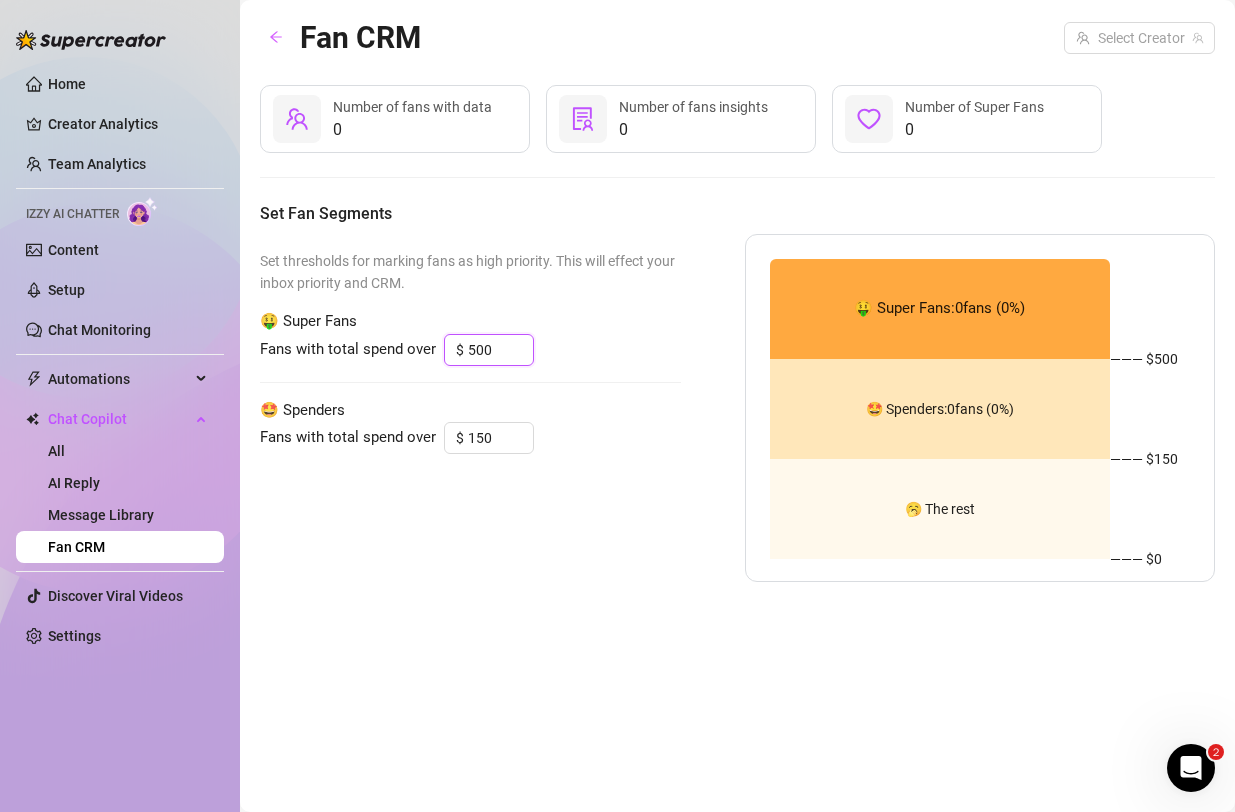 drag, startPoint x: 490, startPoint y: 348, endPoint x: 420, endPoint y: 351, distance: 70.064255 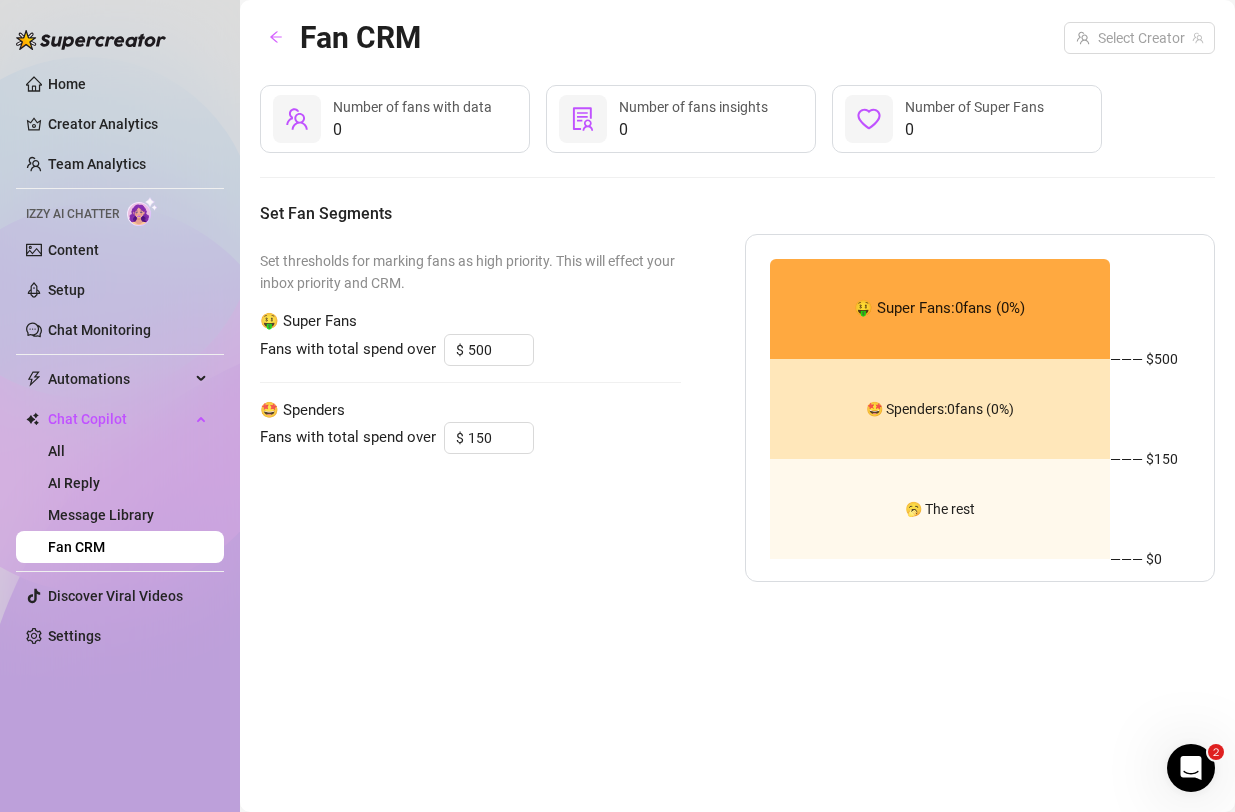 click on "Set thresholds for marking fans as high priority. This will effect your inbox priority and CRM. 🤑 Super Fans Fans with total spend over $ 500 🤩 Spenders Fans with total spend over $ 150" at bounding box center [470, 408] 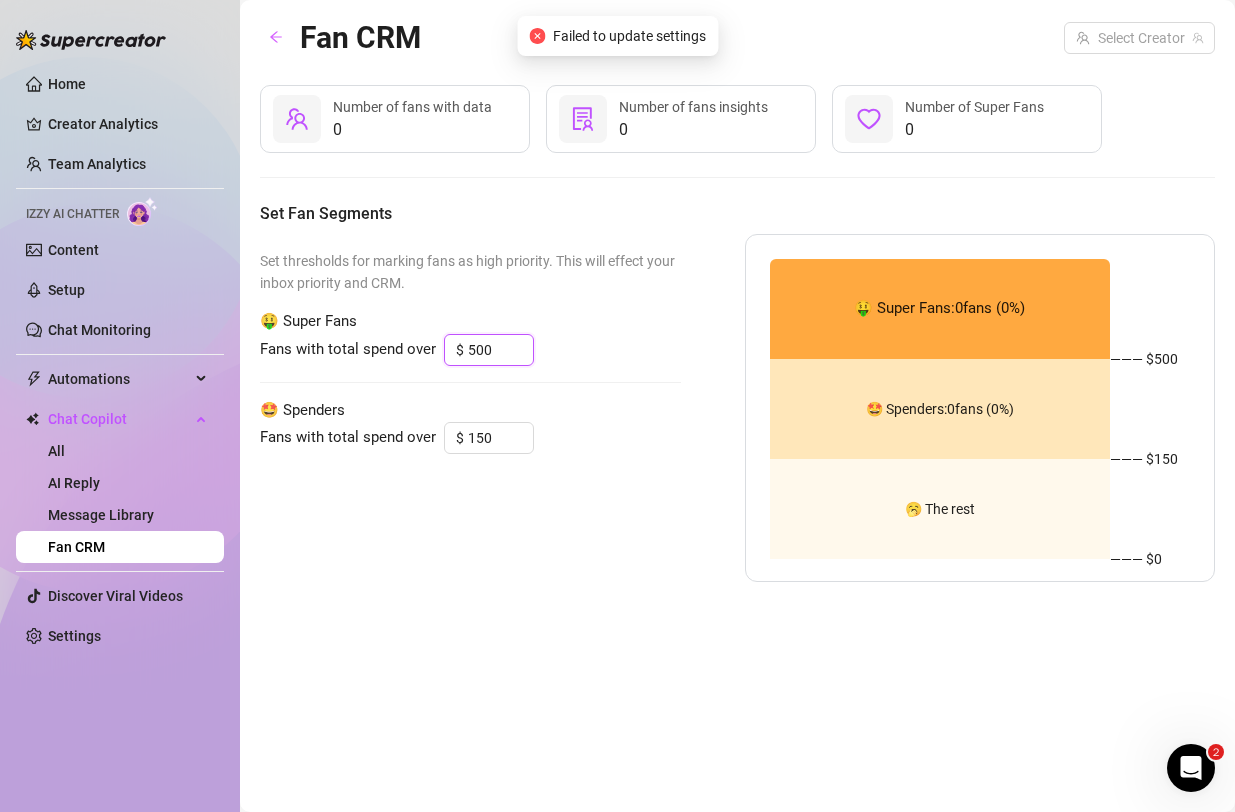 drag, startPoint x: 497, startPoint y: 353, endPoint x: 433, endPoint y: 353, distance: 64 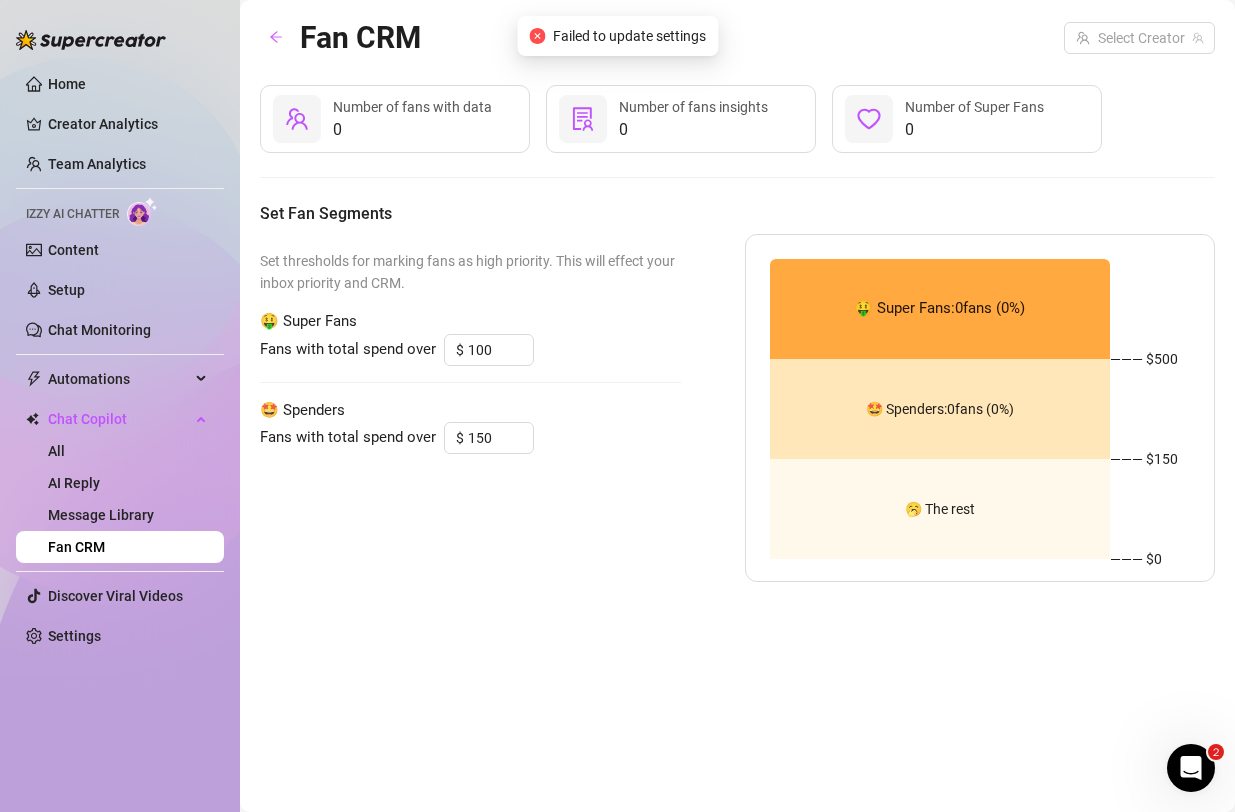 type on "500" 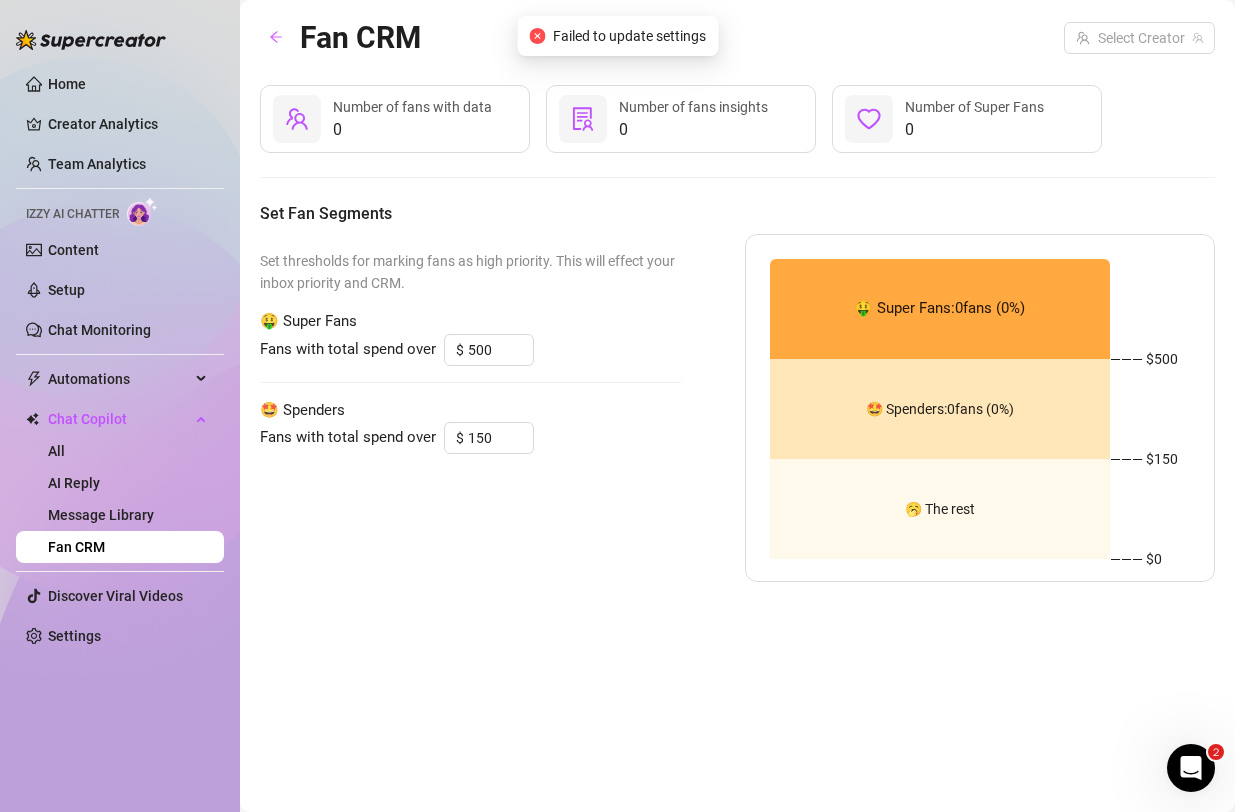 click on "Fans with total spend over $ 500" at bounding box center (470, 350) 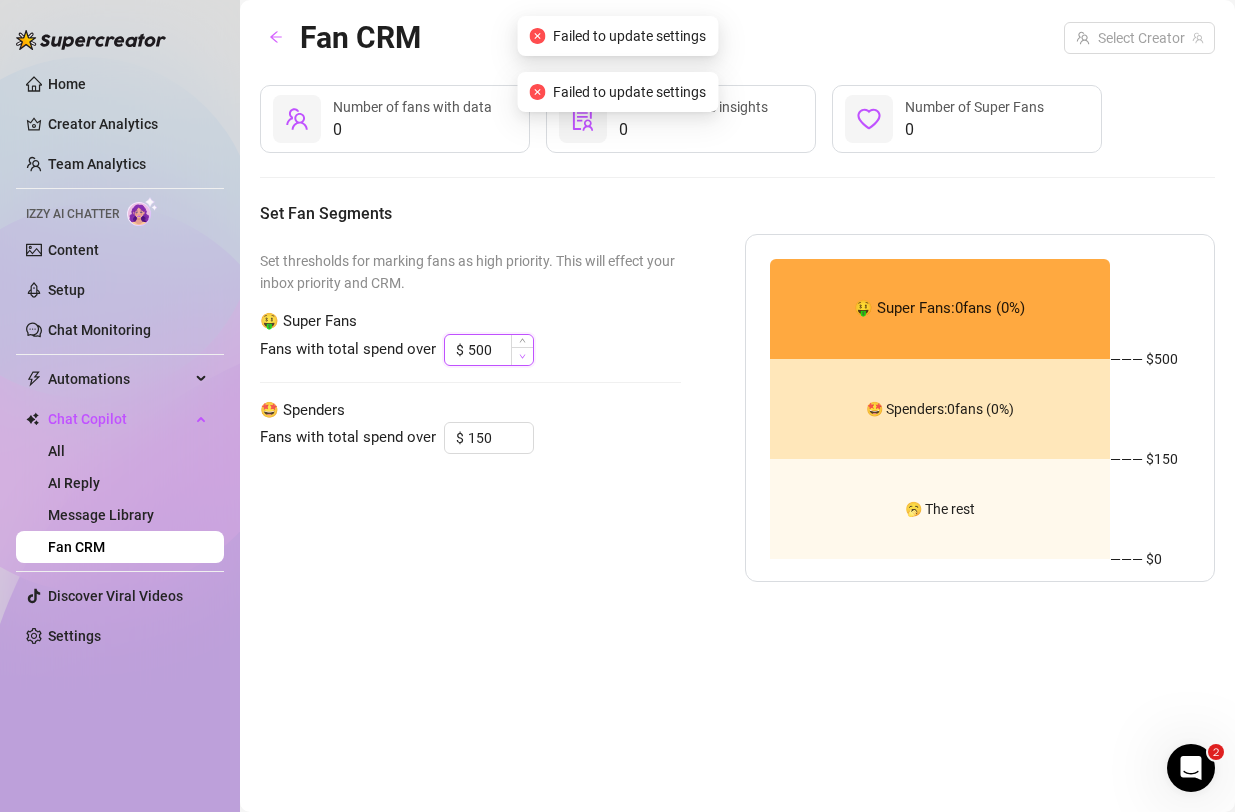 click 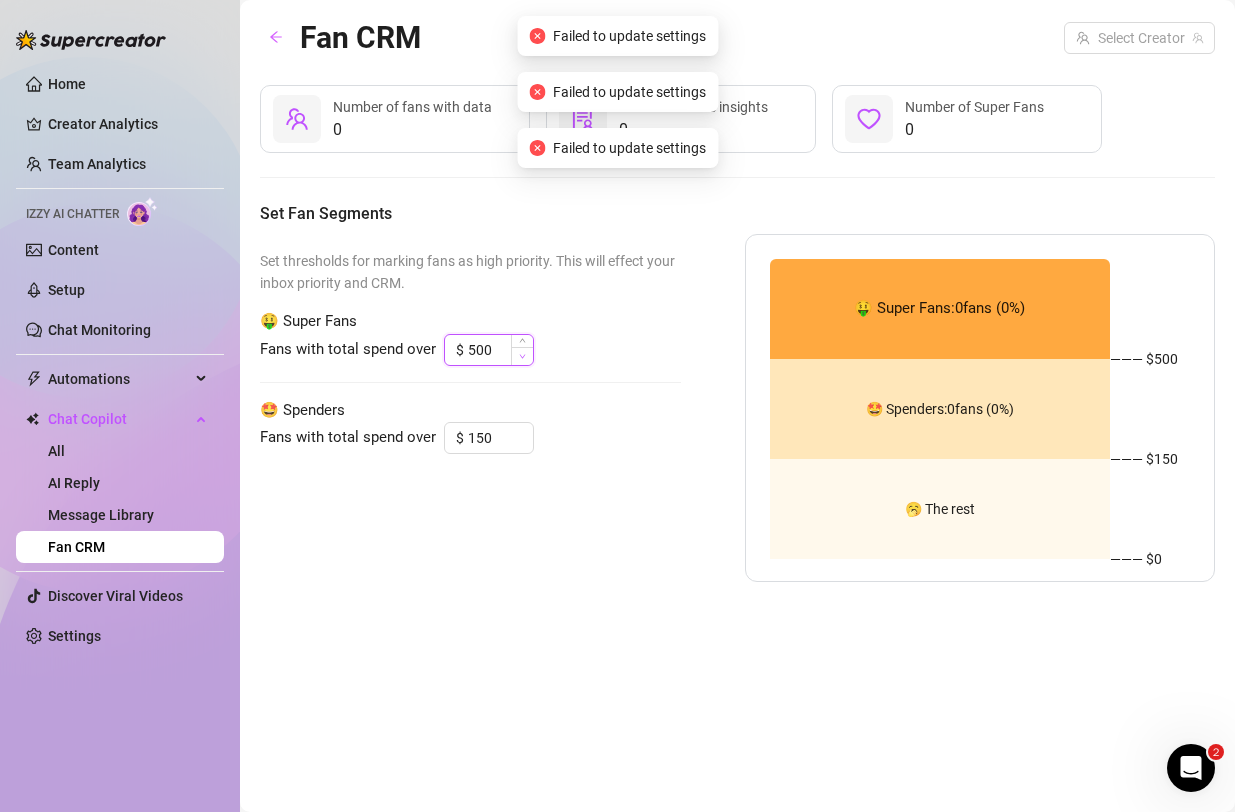 click 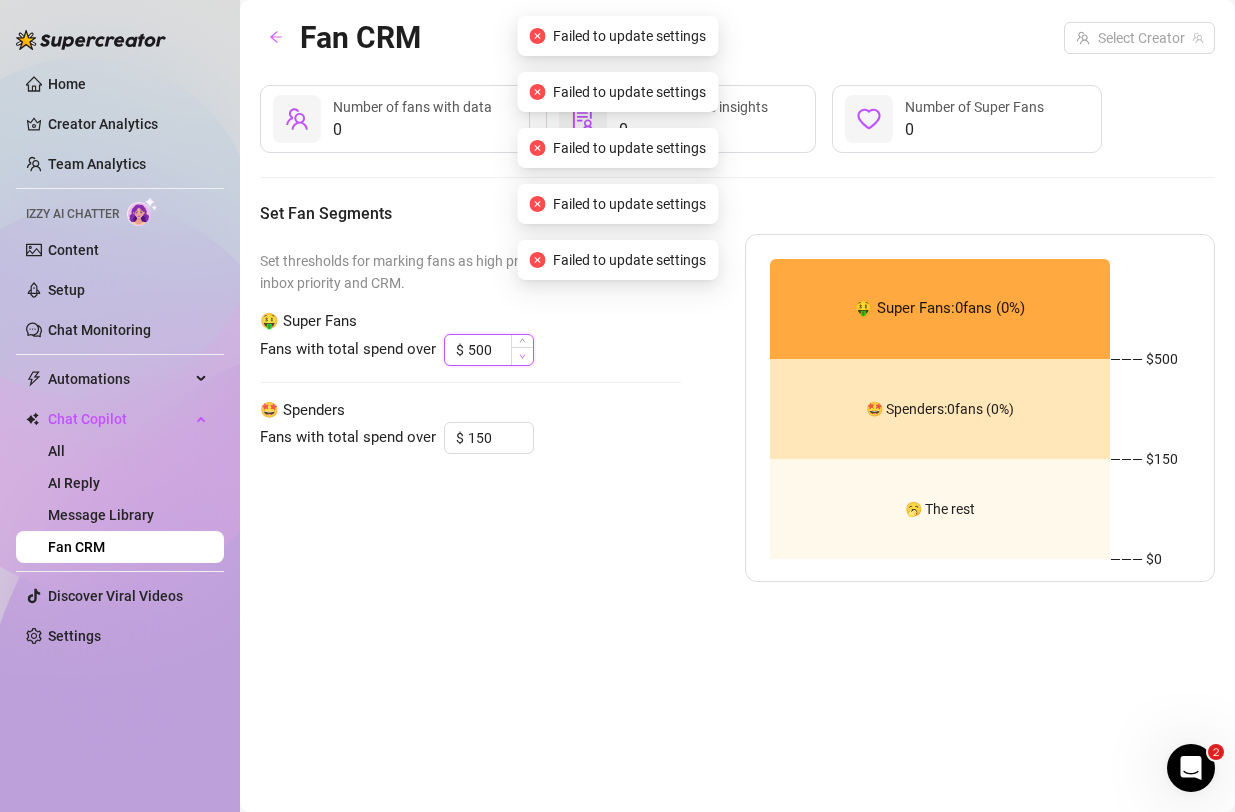 click 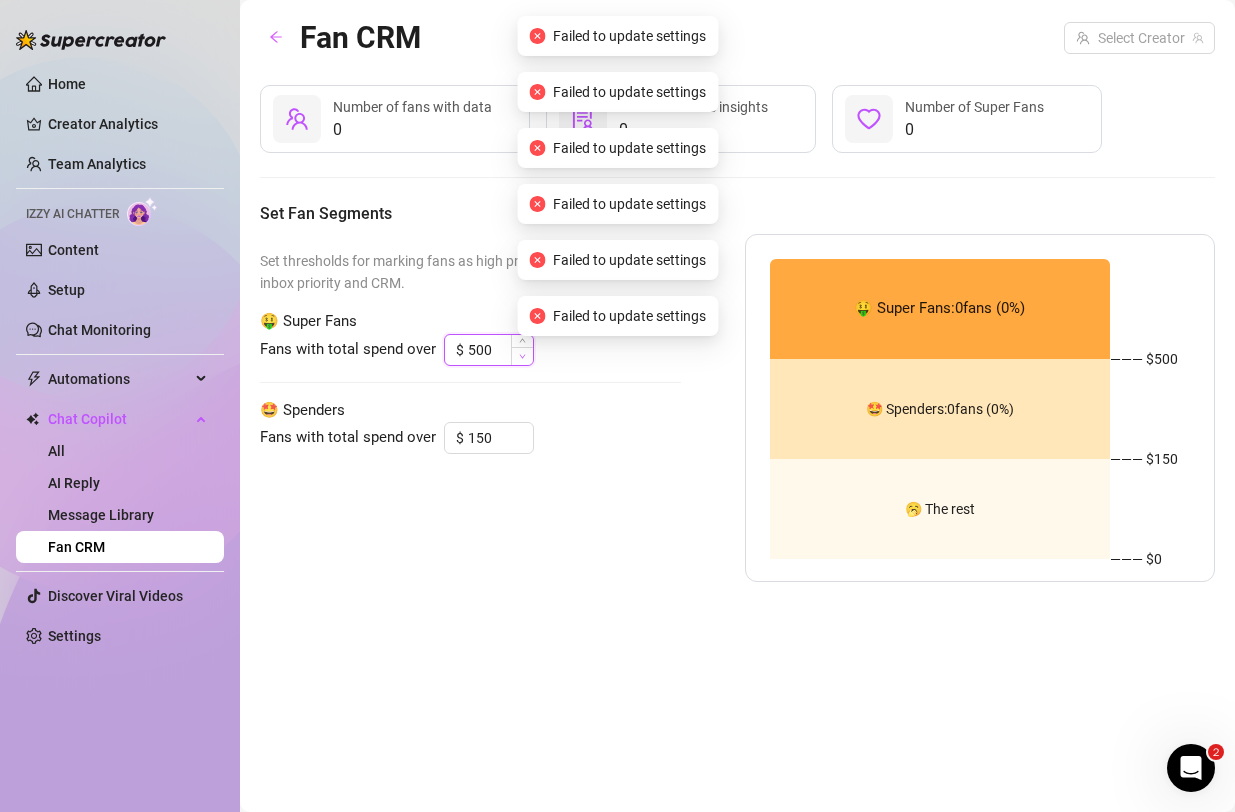 click 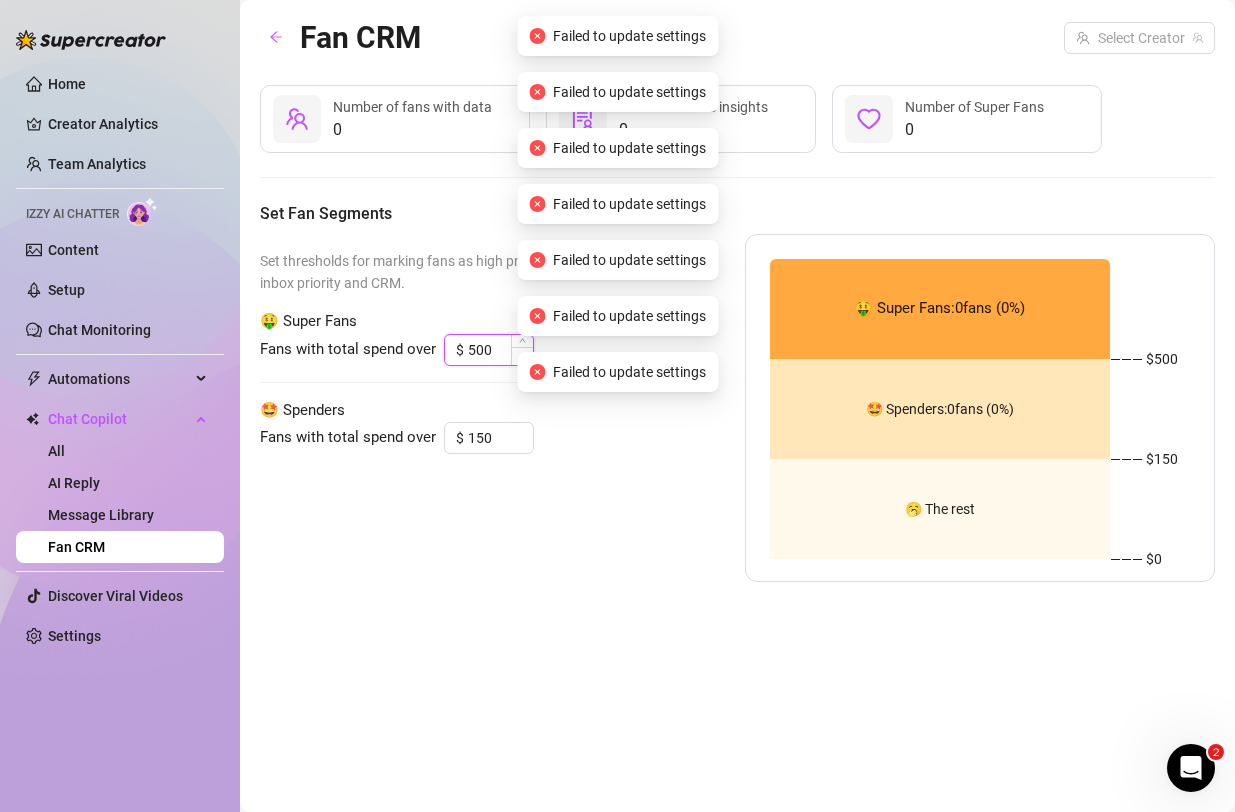 click on "Home Creator Analytics   Team Analytics Izzy AI Chatter Content Setup Chat Monitoring Automations All Message Flow Beta Bump Online Fans Expired Fans Chat Copilot All AI Reply Message Library Fan CRM Discover Viral Videos Settings Izzy AI Chatter Fan CRM Select Creator 0 Number of fans with data 0 Number of fans insights 0 Number of Super Fans Set Fan Segments Set thresholds for marking fans as high priority. This will effect your inbox priority and CRM. 🤑 Super Fans Fans with total spend over $ 500 🤩 Spenders Fans with total spend over $ 150 🤑 Super Fans:  0  fans ( 0 %) 🤩 Spenders:  0  fans ( 0 %) 🥱 The rest ——— $ 500 ——— $ 150 ——— $0
2 Failed to update settings Failed to update settings Failed to update settings Failed to update settings Failed to update settings Failed to update settings Failed to update settings" at bounding box center [617, 406] 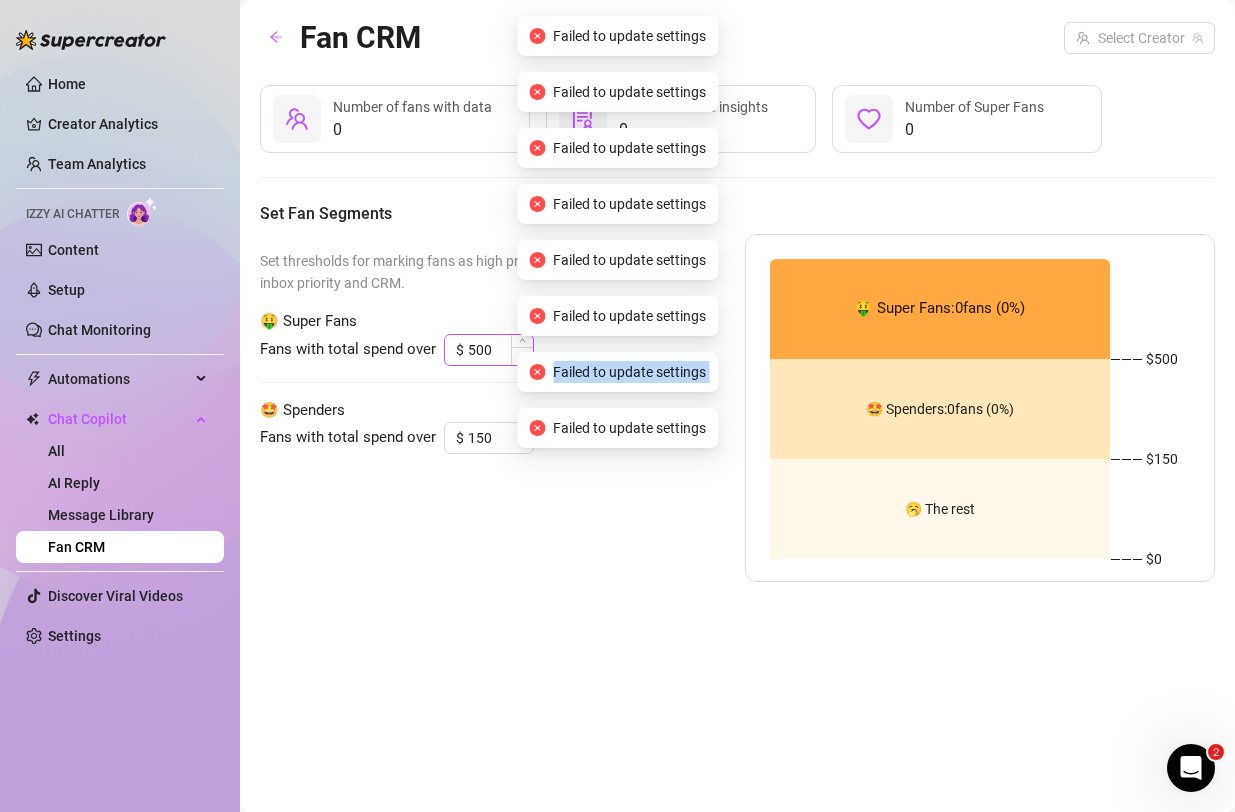 click on "Failed to update settings" at bounding box center [617, 372] 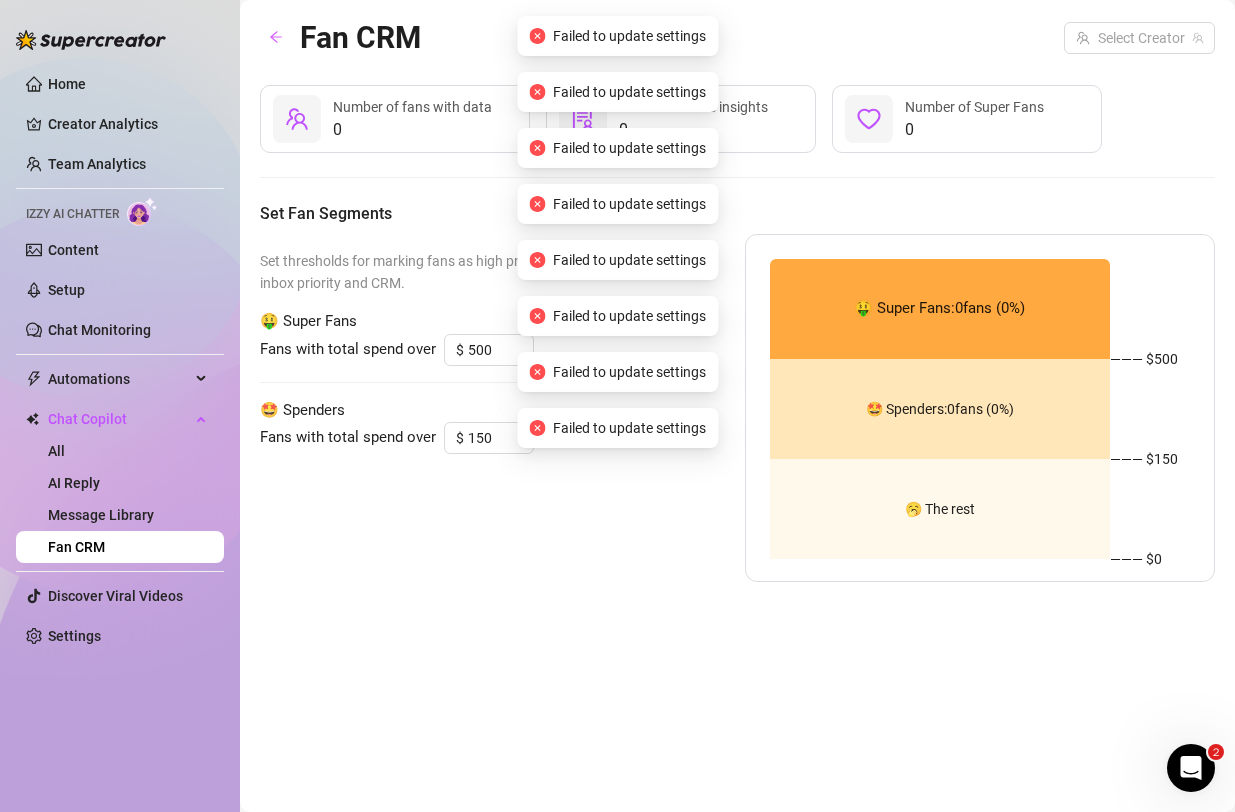 click on "Set thresholds for marking fans as high priority. This will effect your inbox priority and CRM. 🤑 Super Fans Fans with total spend over $ 500 🤩 Spenders Fans with total spend over $ 150" at bounding box center (470, 408) 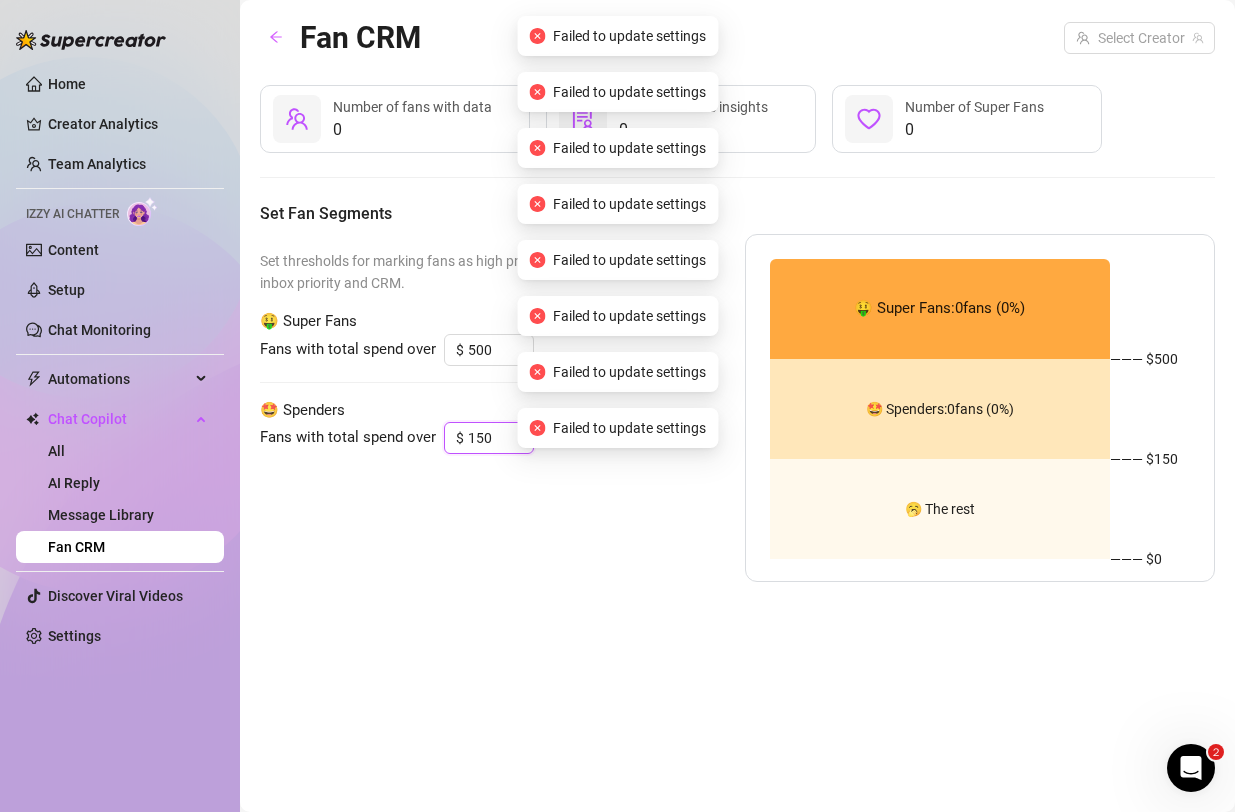 drag, startPoint x: 495, startPoint y: 437, endPoint x: 439, endPoint y: 437, distance: 56 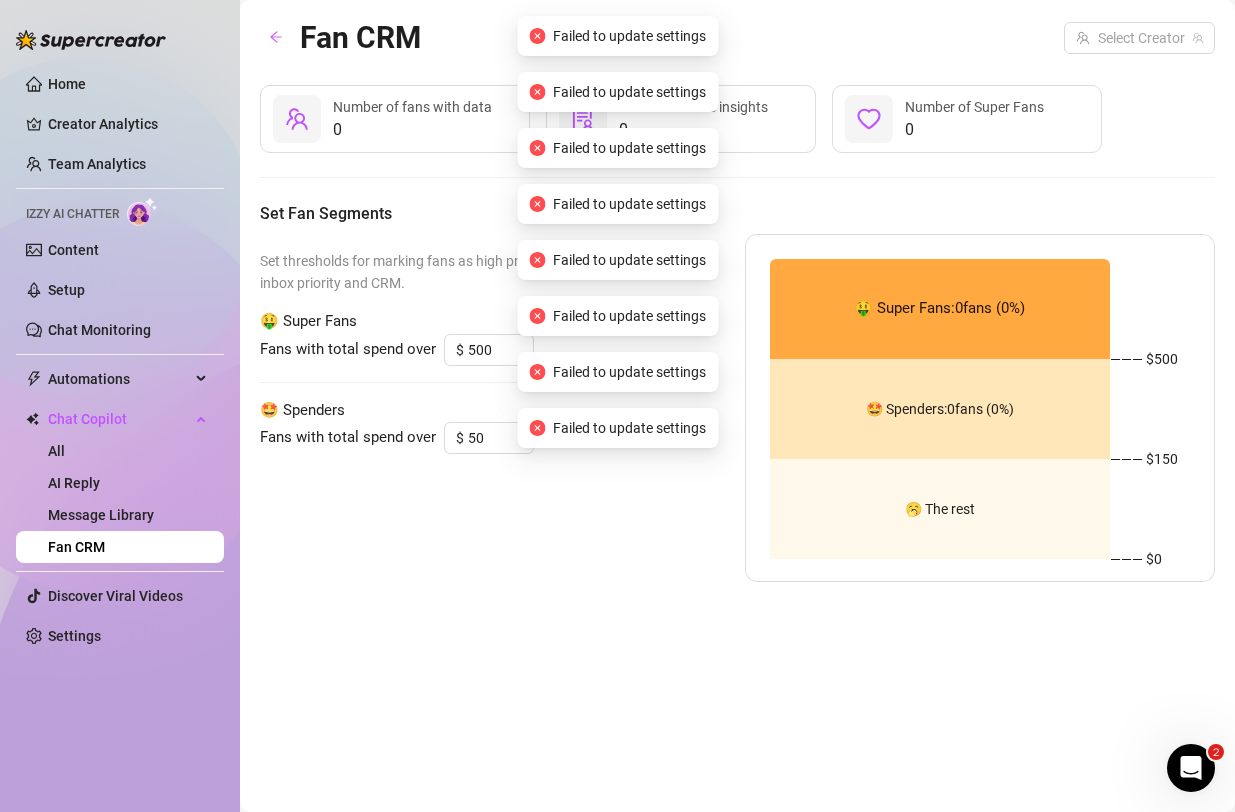type on "150" 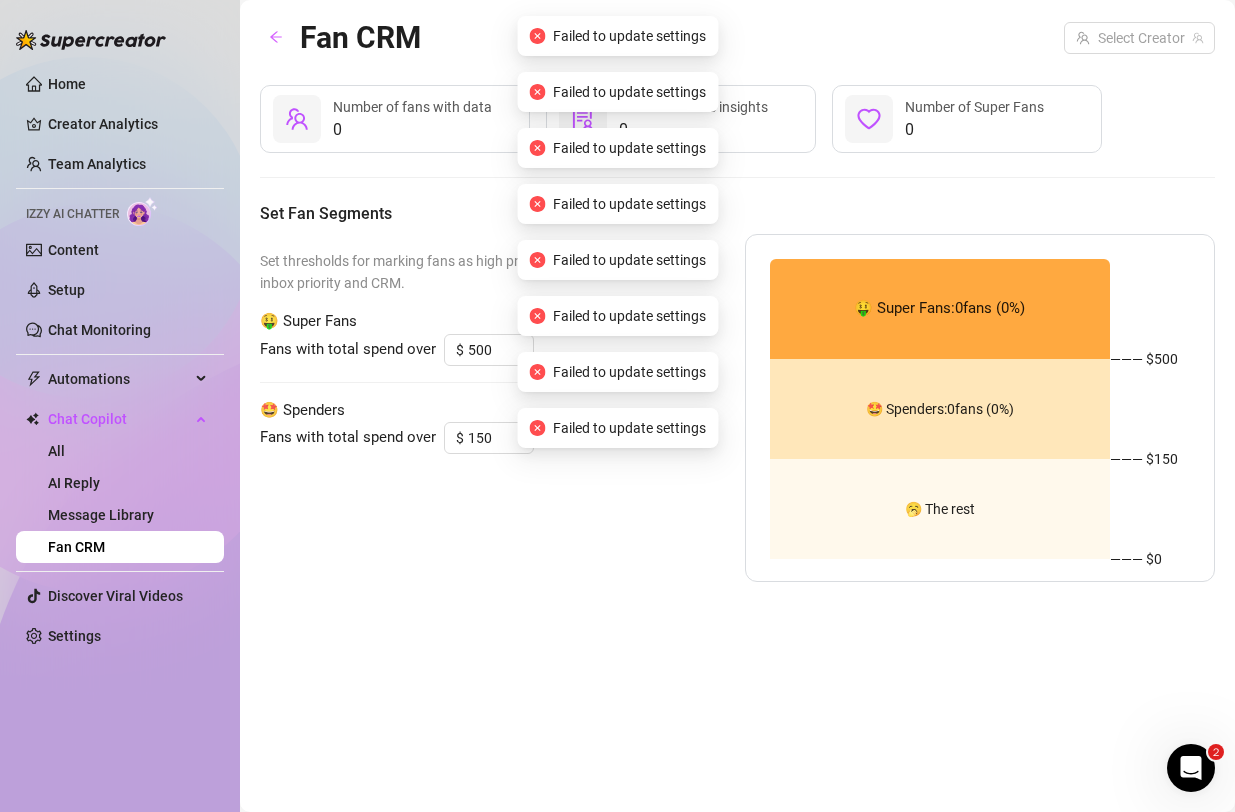 click on "Set thresholds for marking fans as high priority. This will effect your inbox priority and CRM. 🤑 Super Fans Fans with total spend over $ 500 🤩 Spenders Fans with total spend over $ 150" at bounding box center [470, 408] 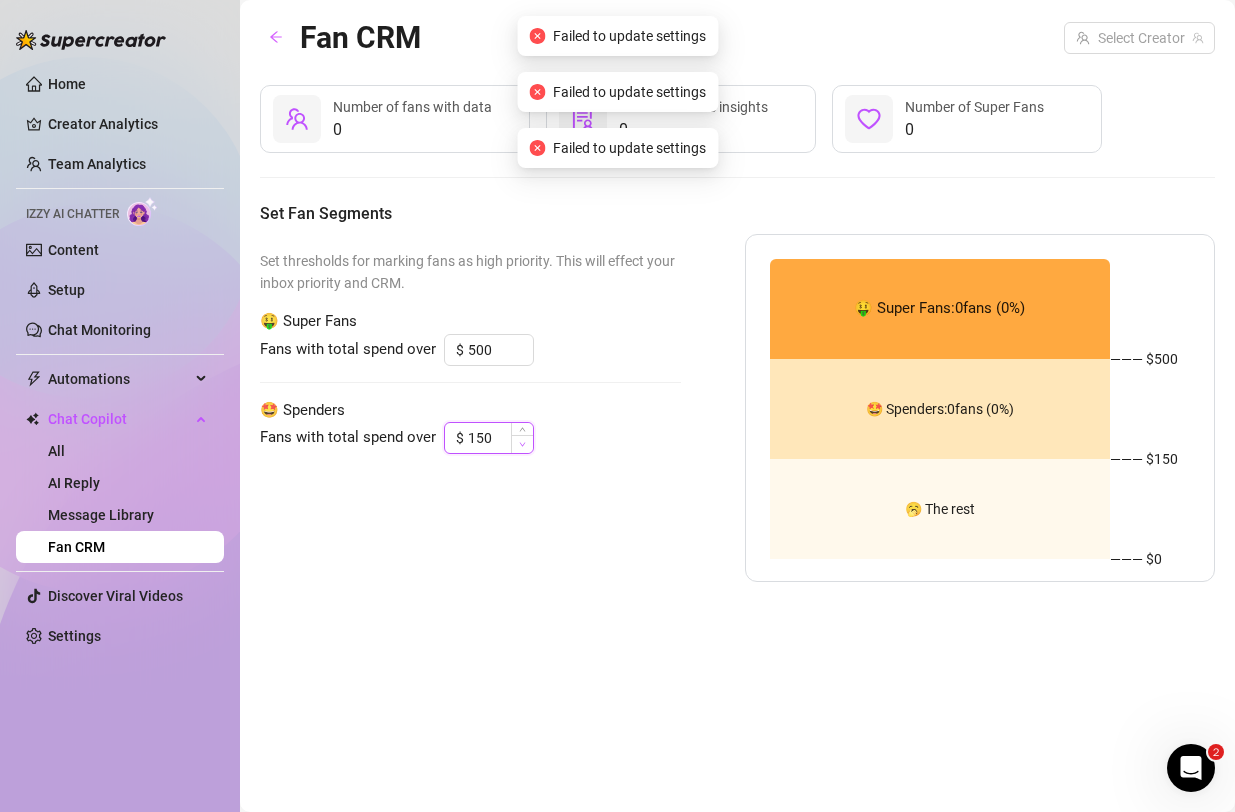 click 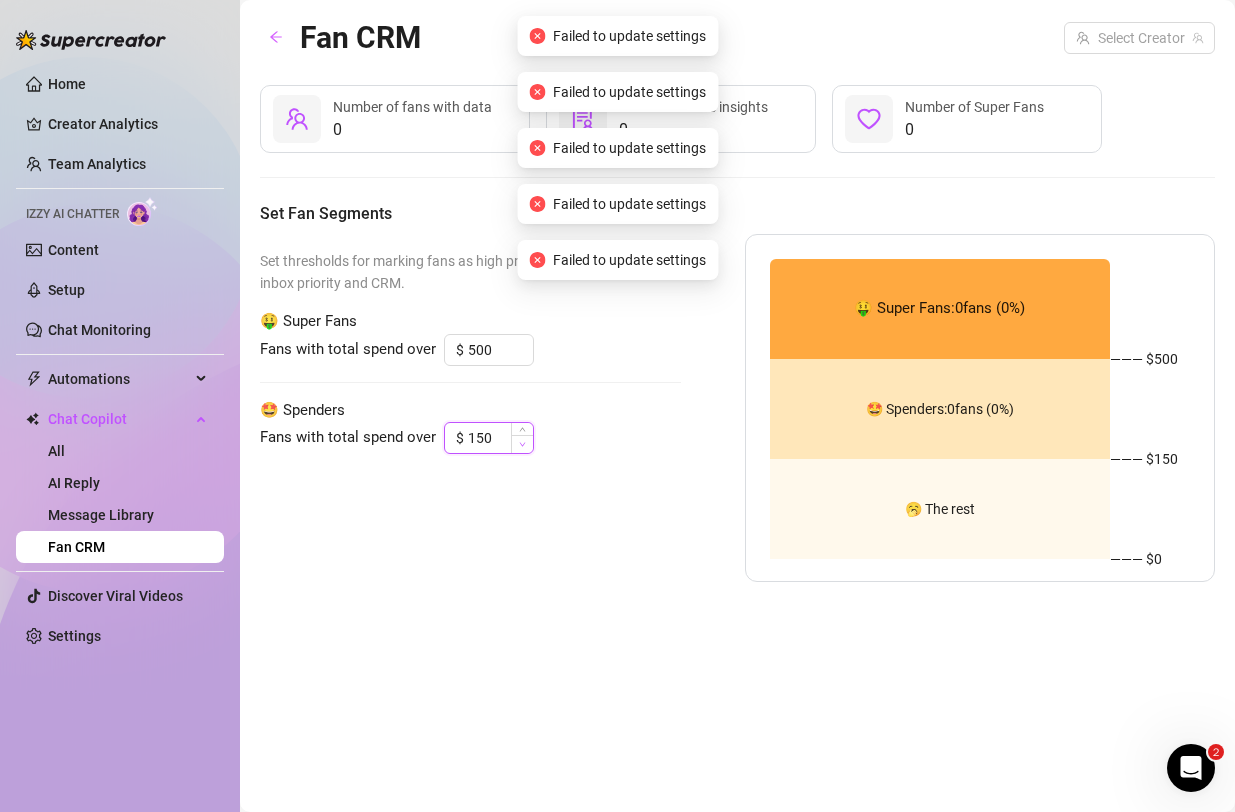 click 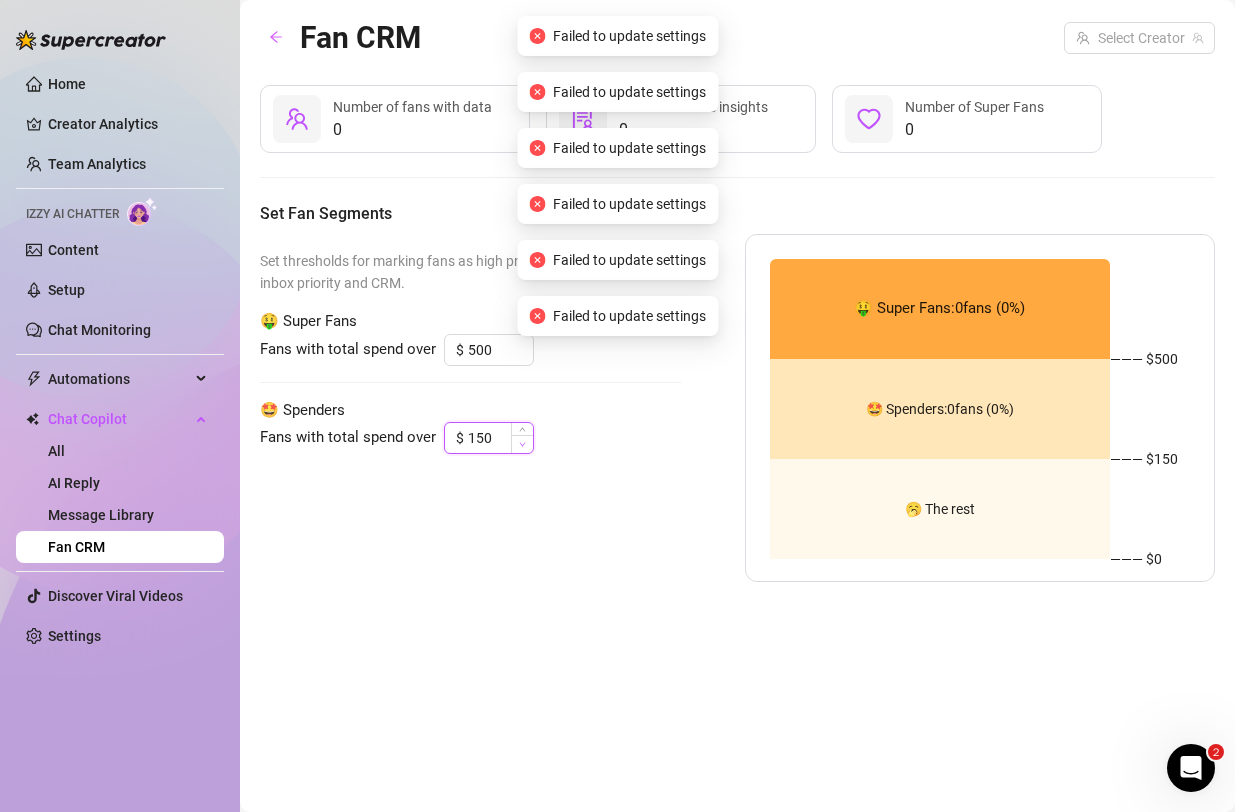 click 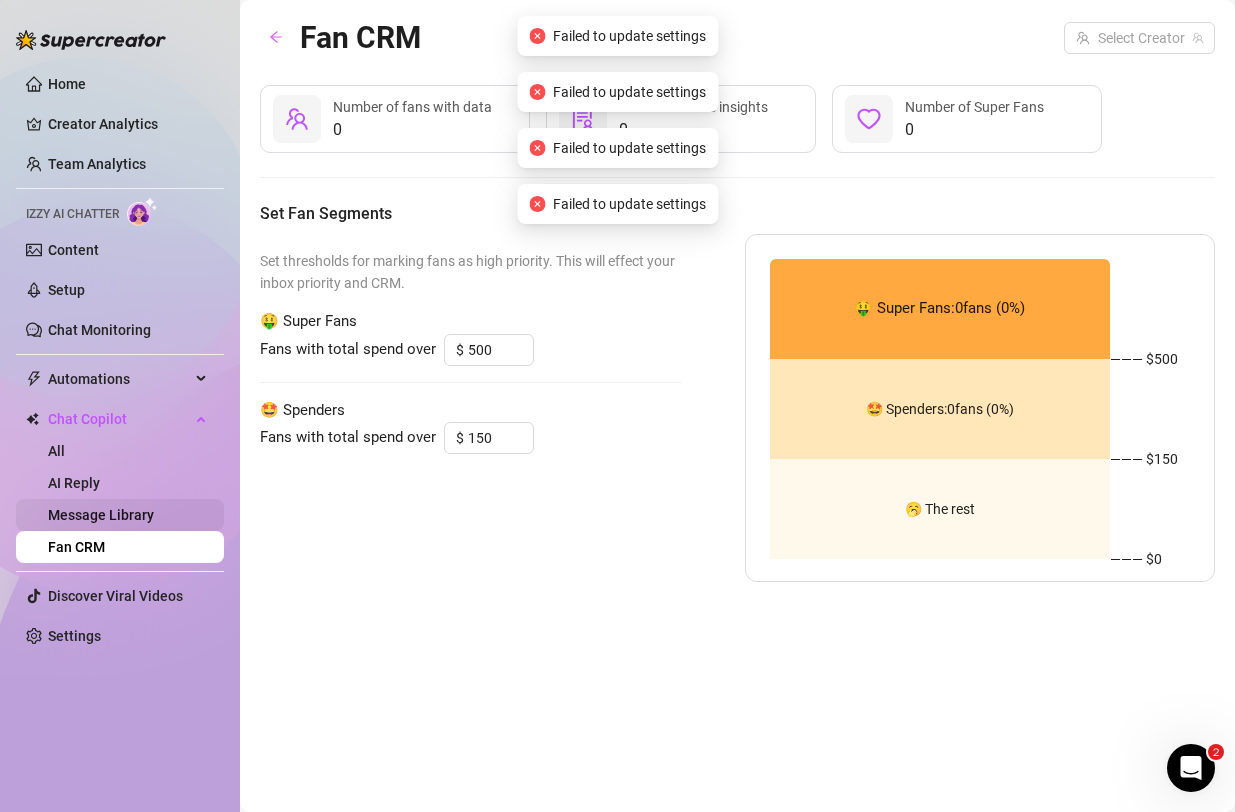 click on "Message Library" at bounding box center (101, 515) 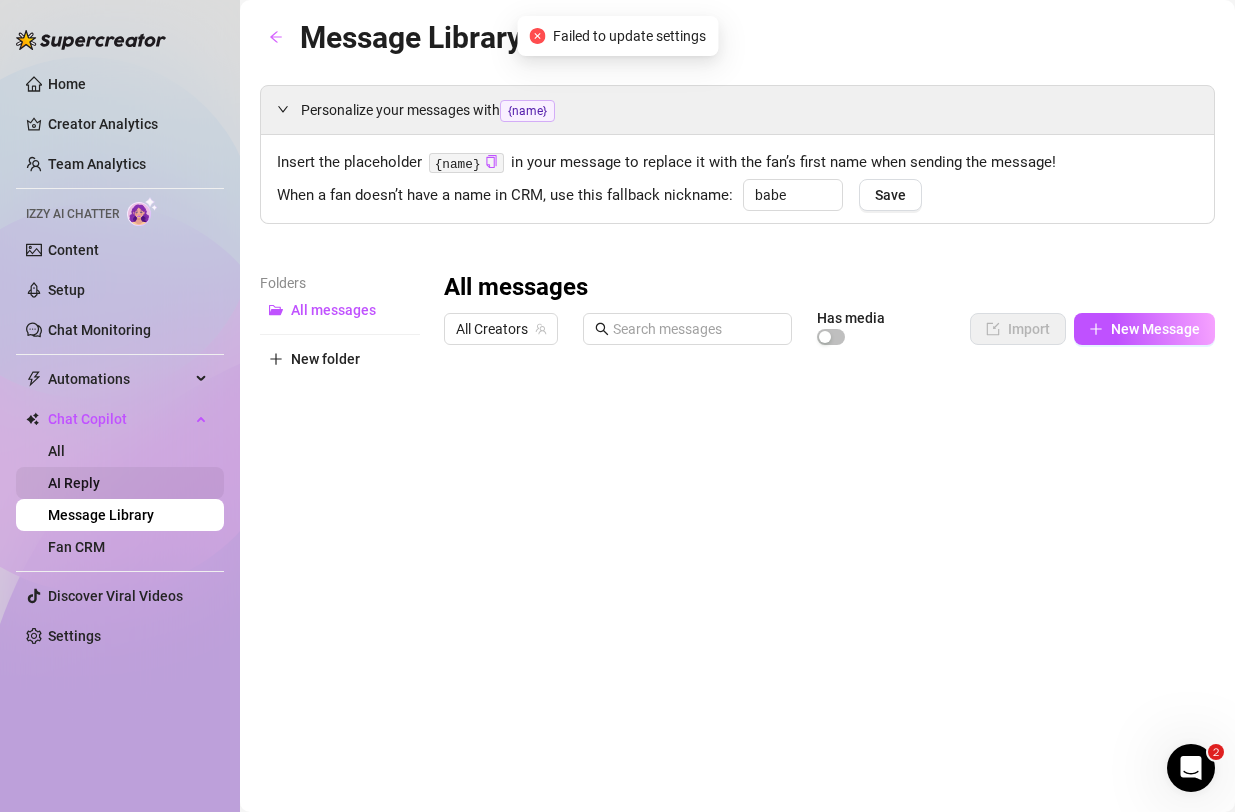 click on "AI Reply" at bounding box center [74, 483] 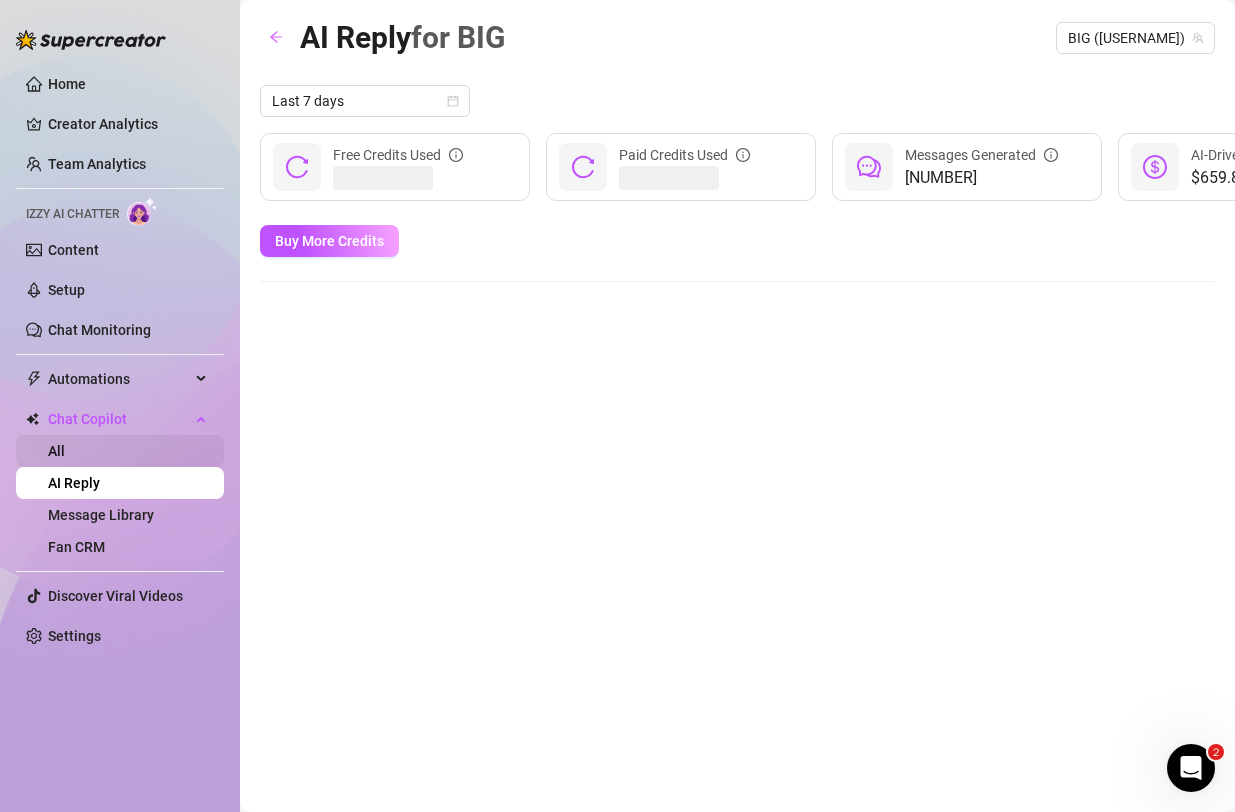 click on "All" at bounding box center [56, 451] 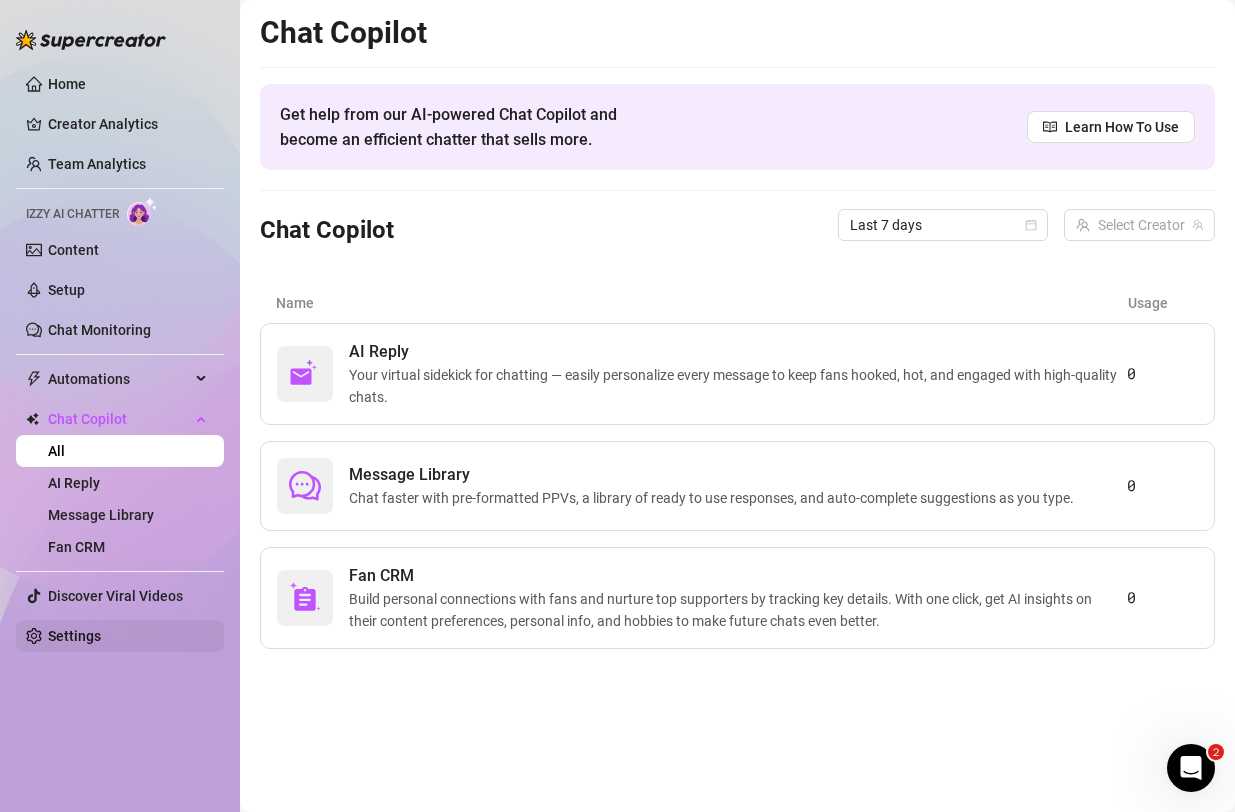 click on "Settings" at bounding box center (74, 636) 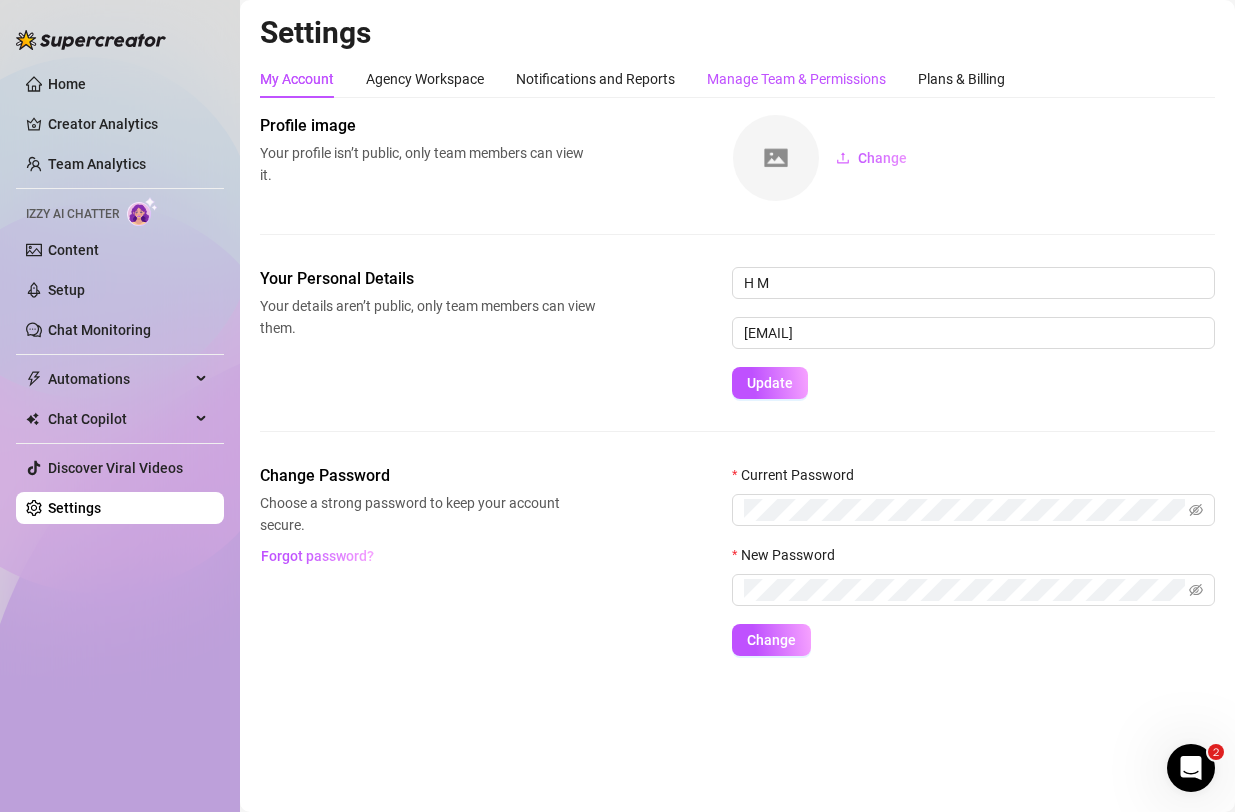 click on "Manage Team & Permissions" at bounding box center [796, 79] 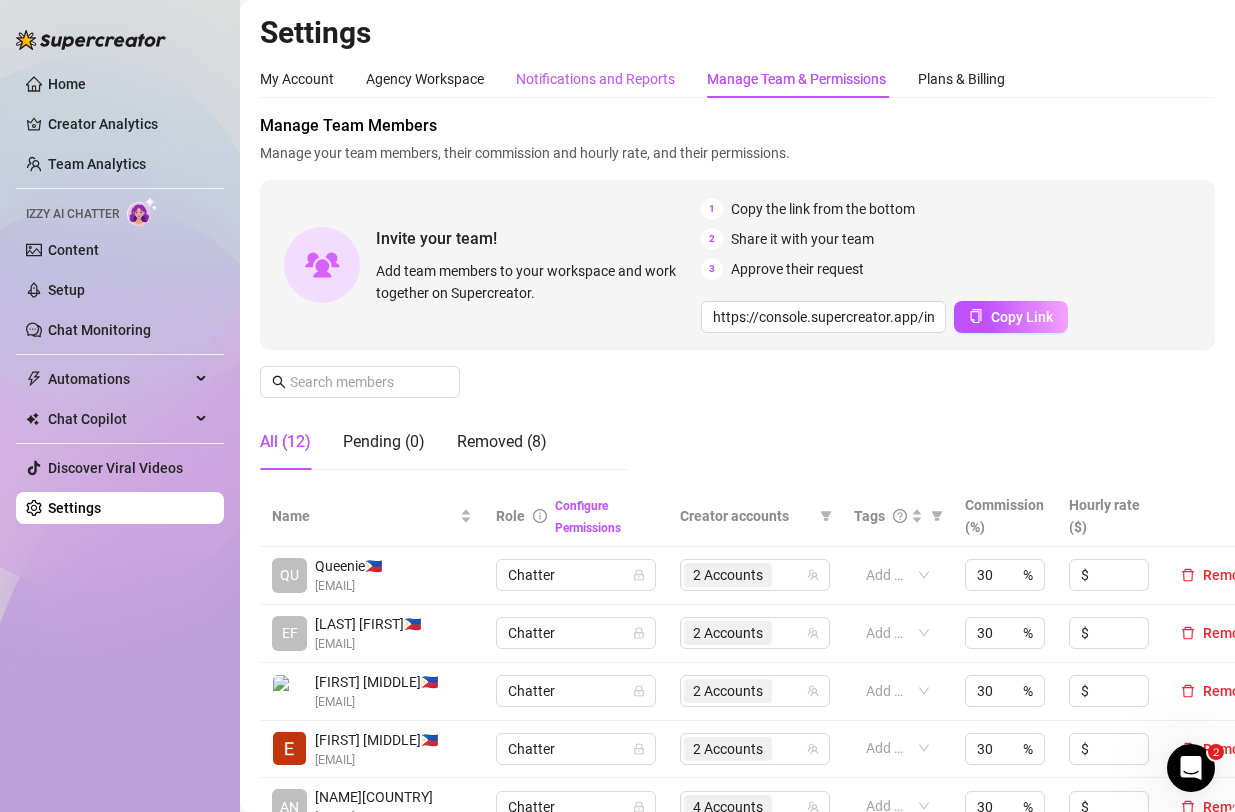 click on "Notifications and Reports" at bounding box center (595, 79) 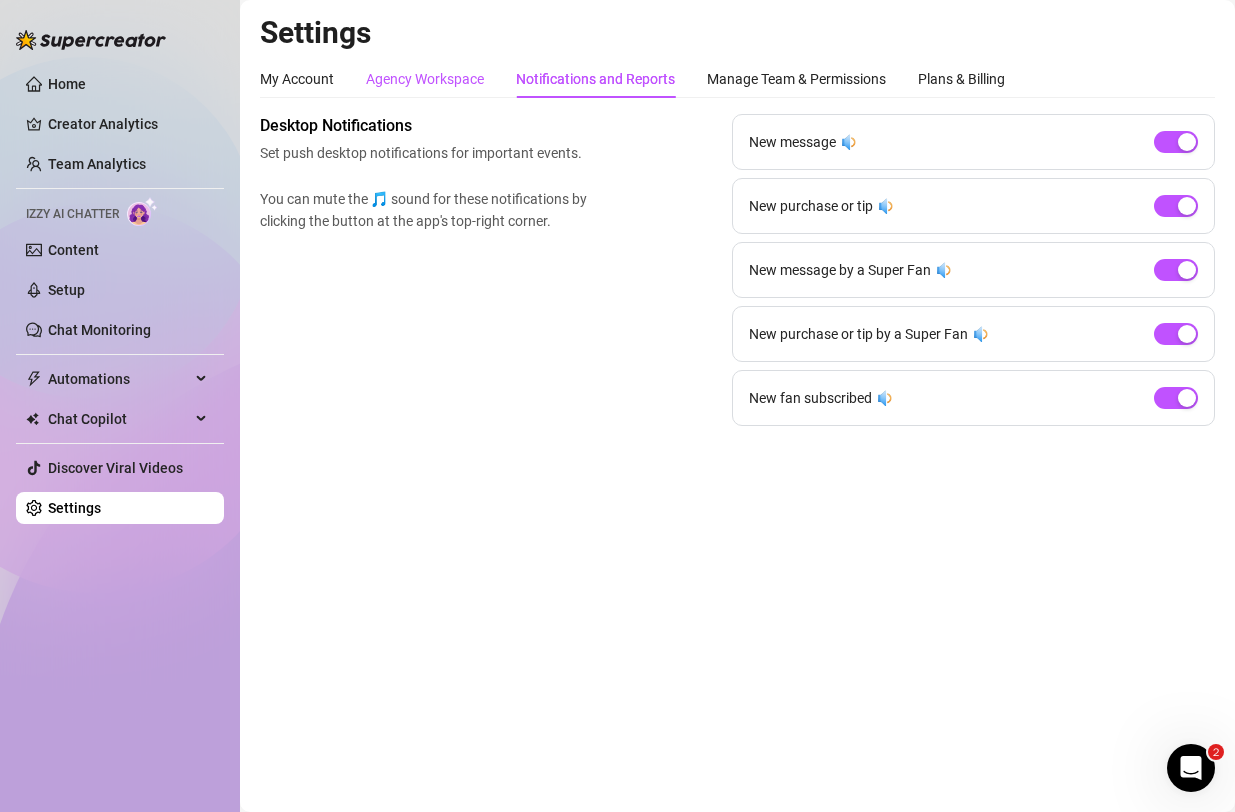 click on "Agency Workspace" at bounding box center (425, 79) 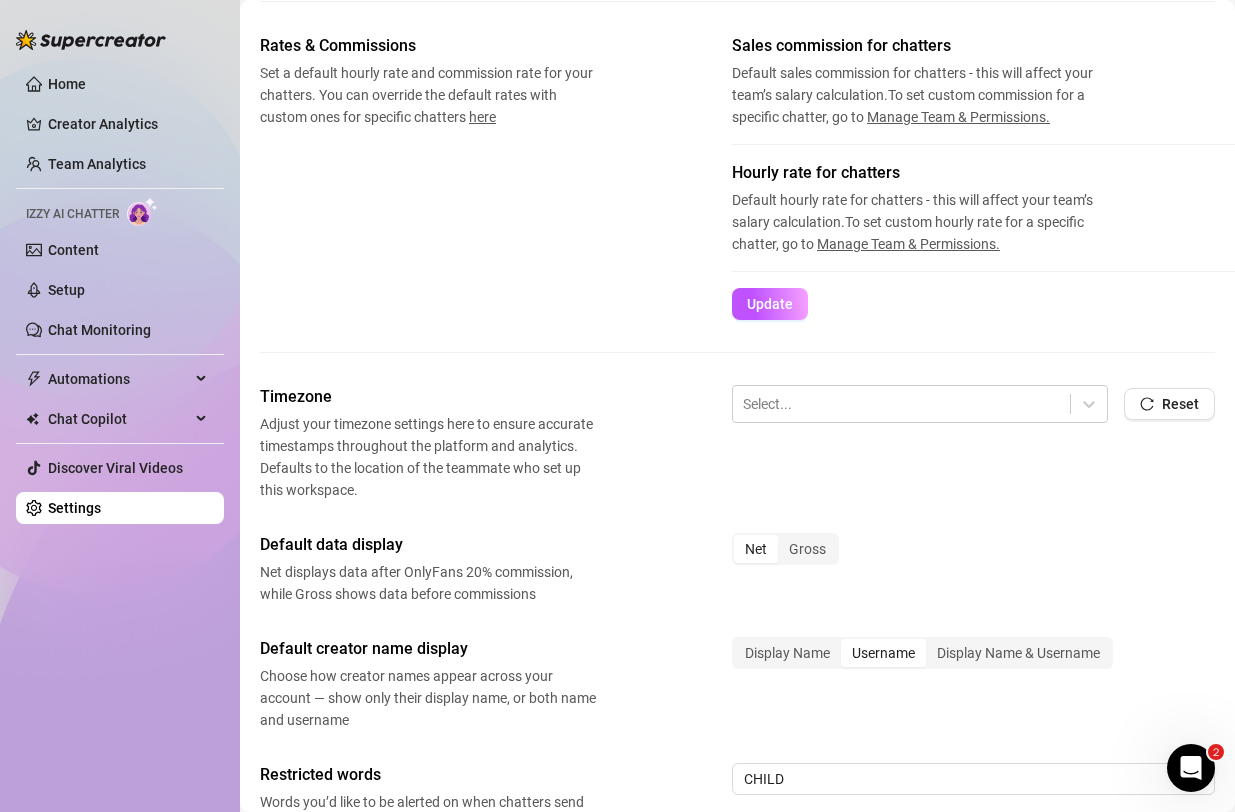 scroll, scrollTop: 522, scrollLeft: 0, axis: vertical 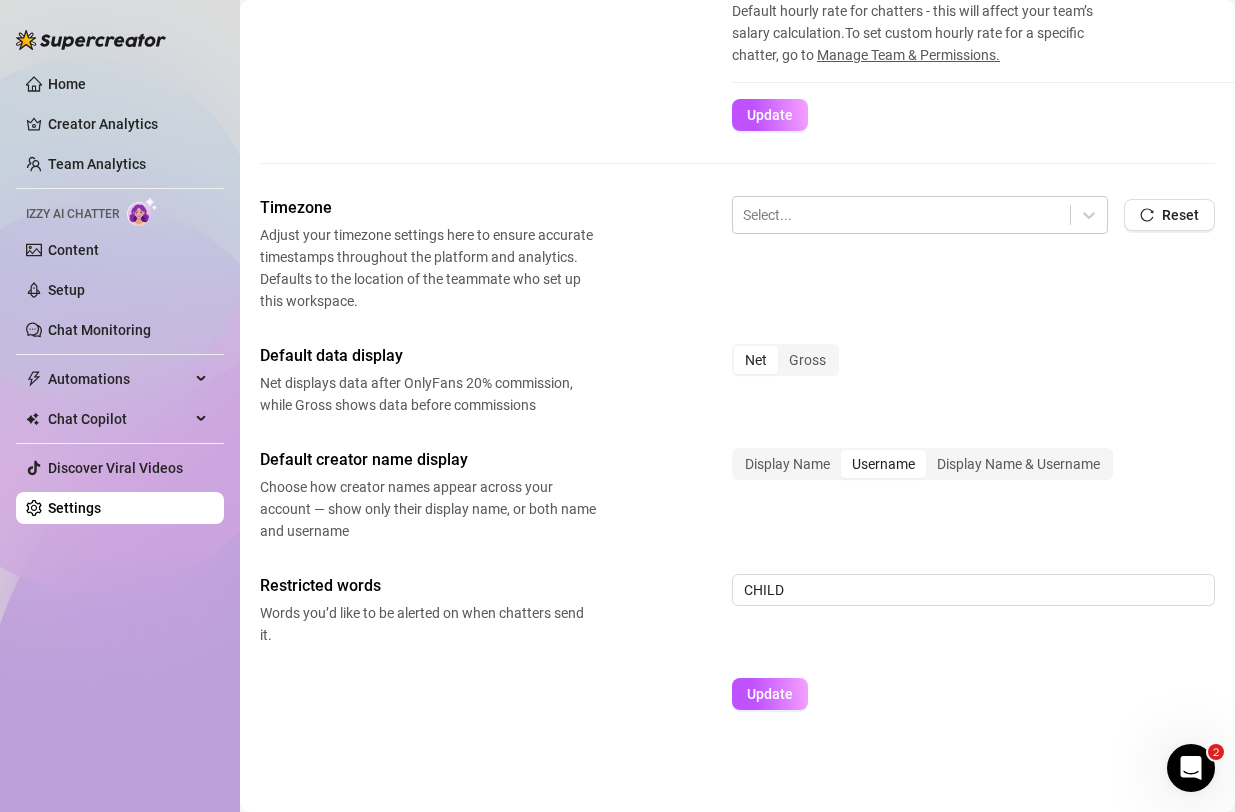 click on "Net" at bounding box center [756, 360] 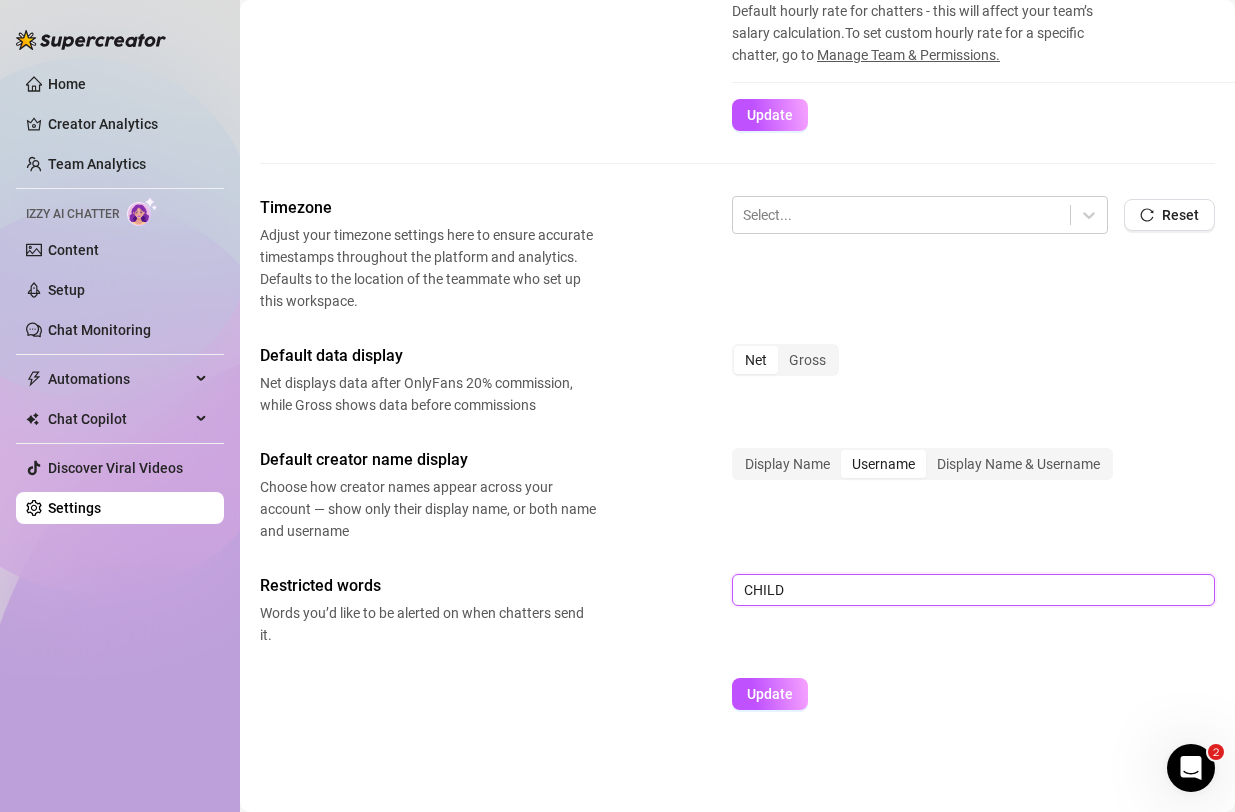 click on "CHILD" at bounding box center [973, 590] 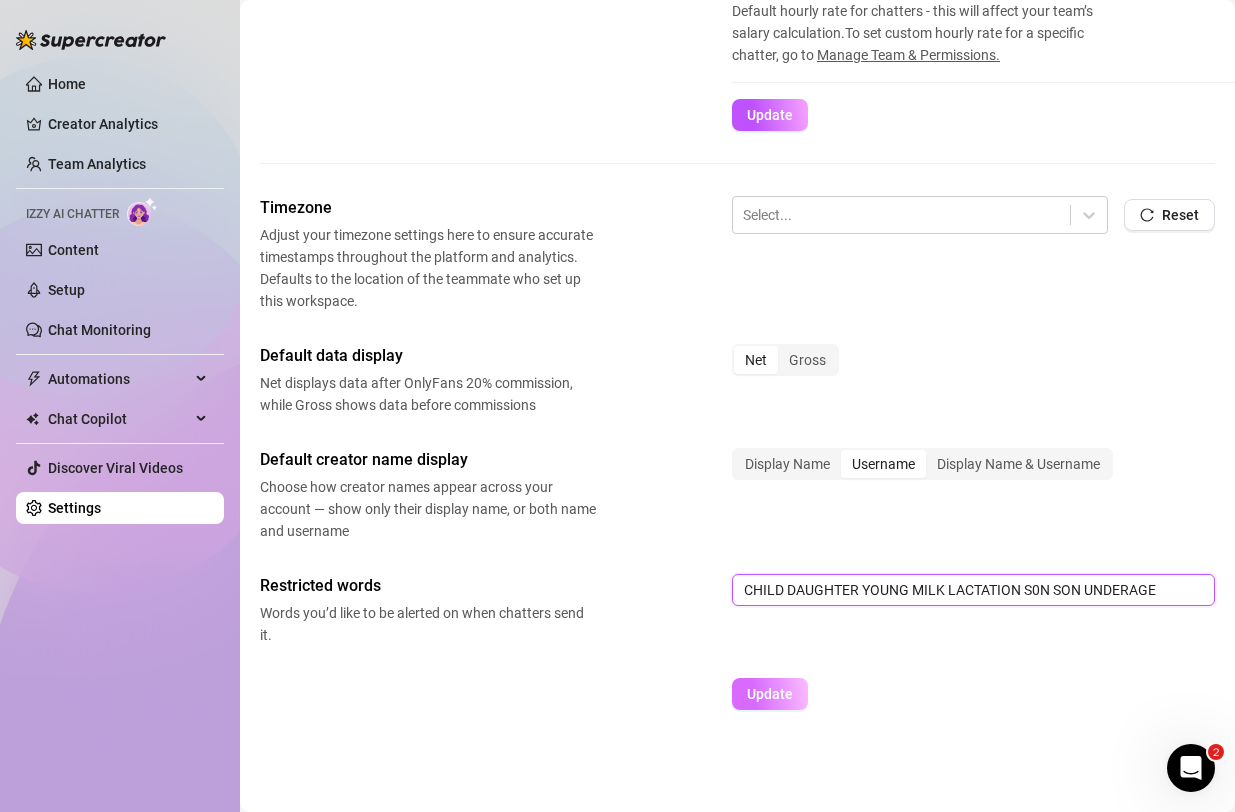 type on "CHILD DAUGHTER YOUNG MILK LACTATION S0N SON UNDERAGE" 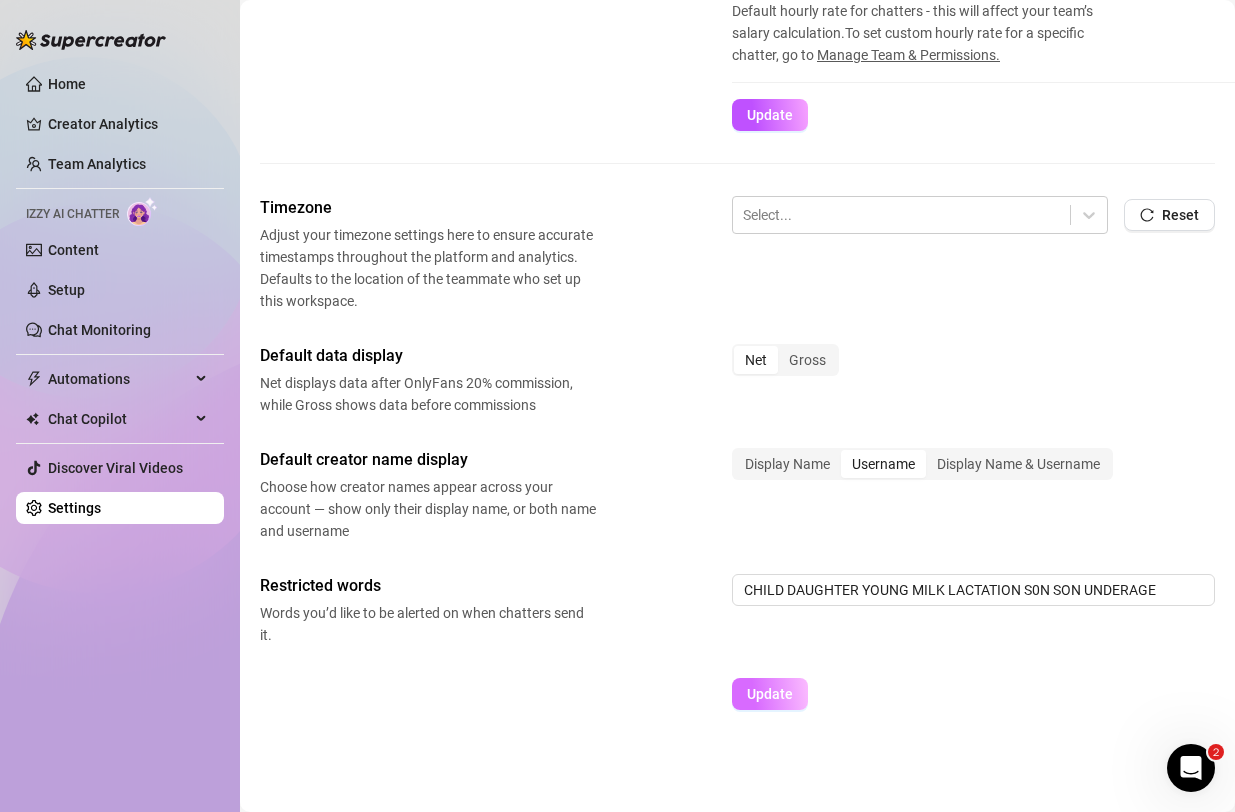 click on "Update" at bounding box center (770, 694) 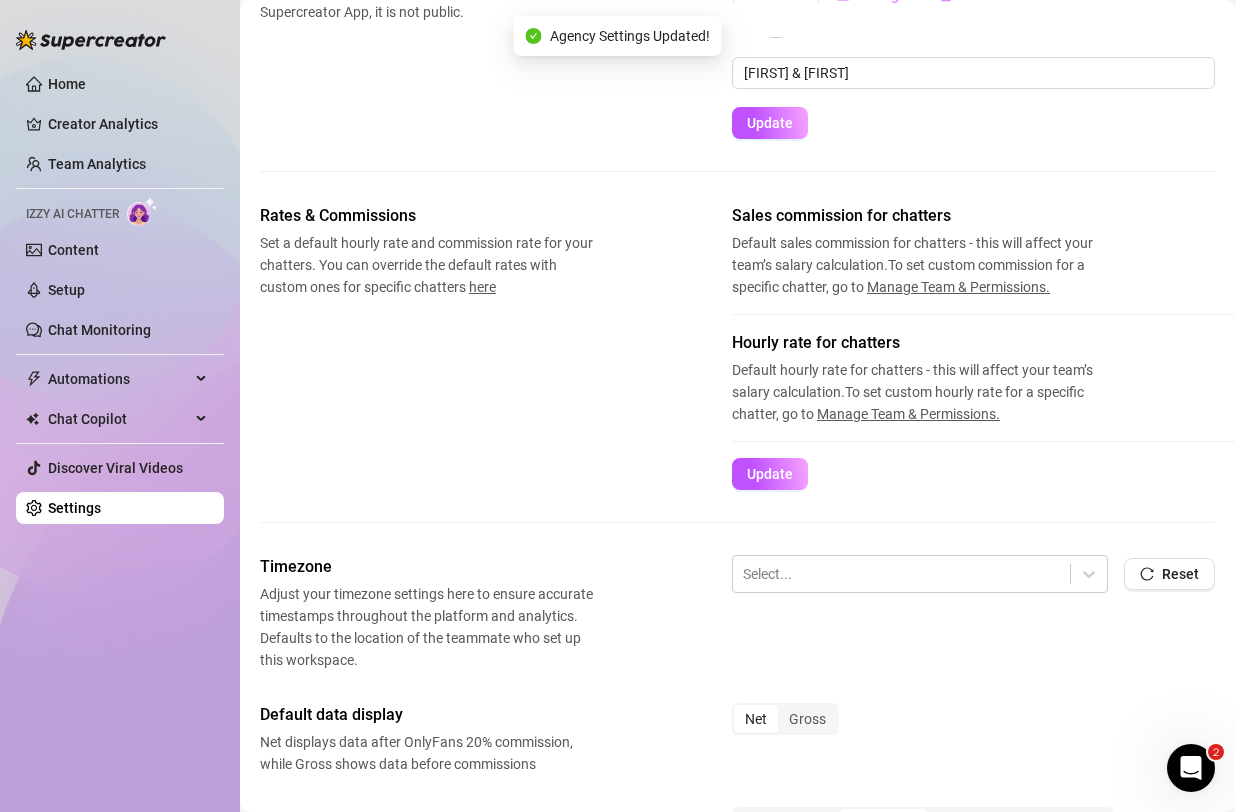 scroll, scrollTop: 162, scrollLeft: 0, axis: vertical 